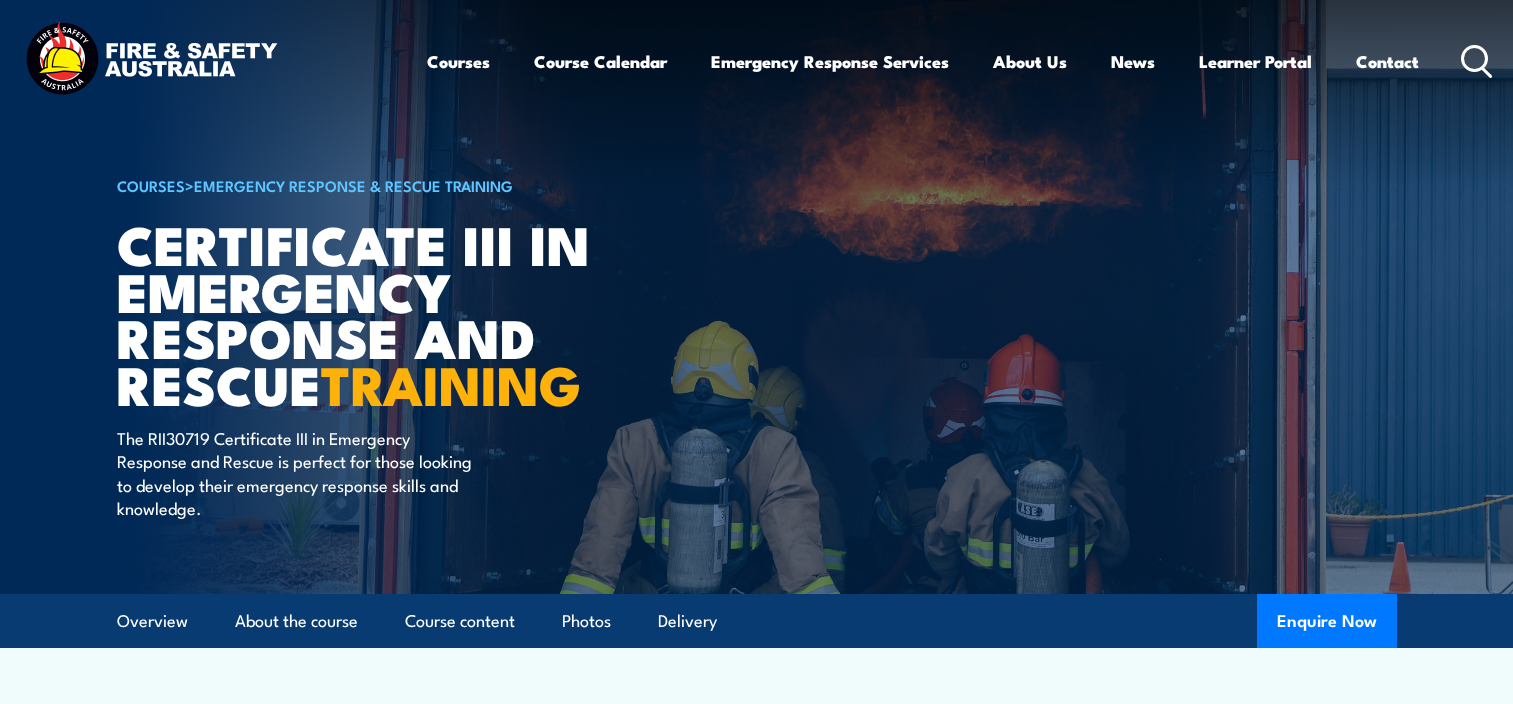 scroll, scrollTop: 0, scrollLeft: 0, axis: both 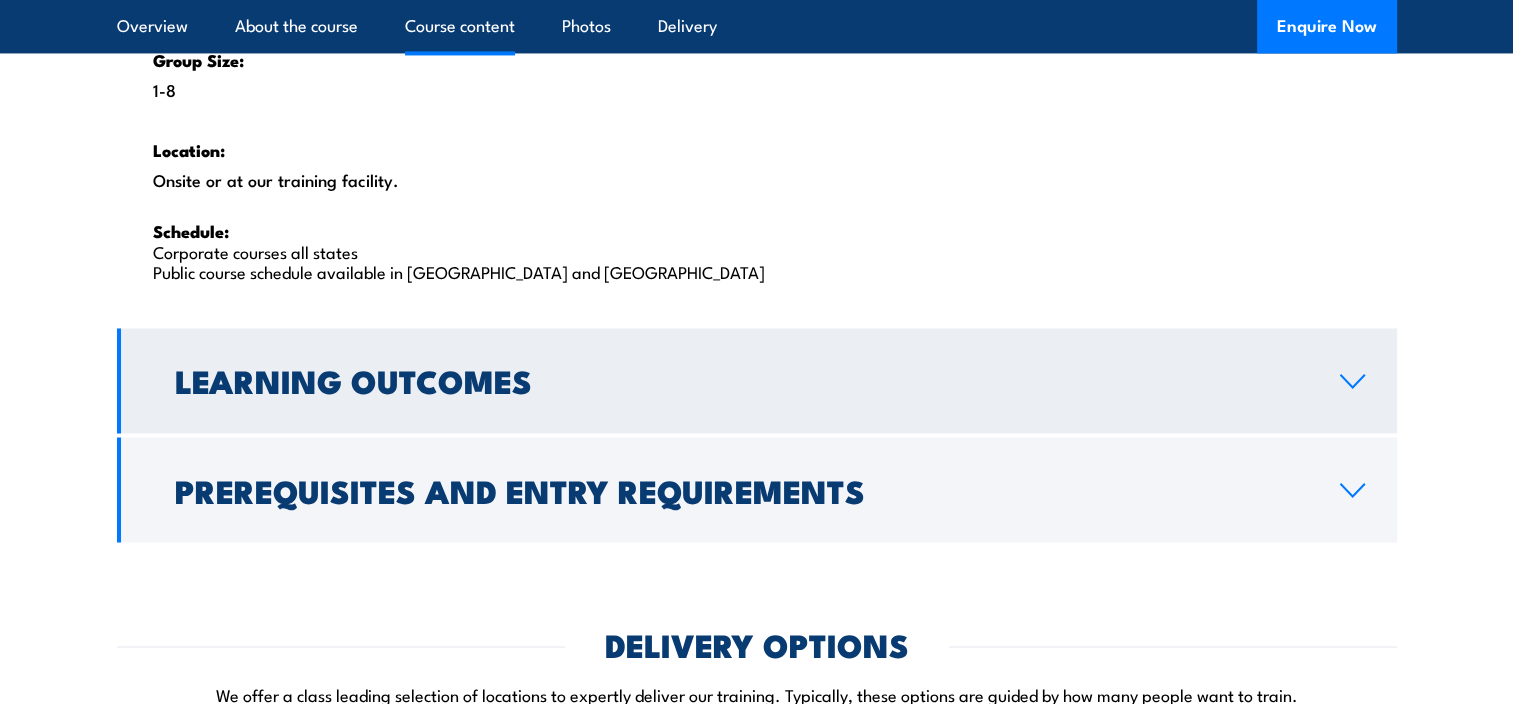 click on "Learning Outcomes" at bounding box center (741, 380) 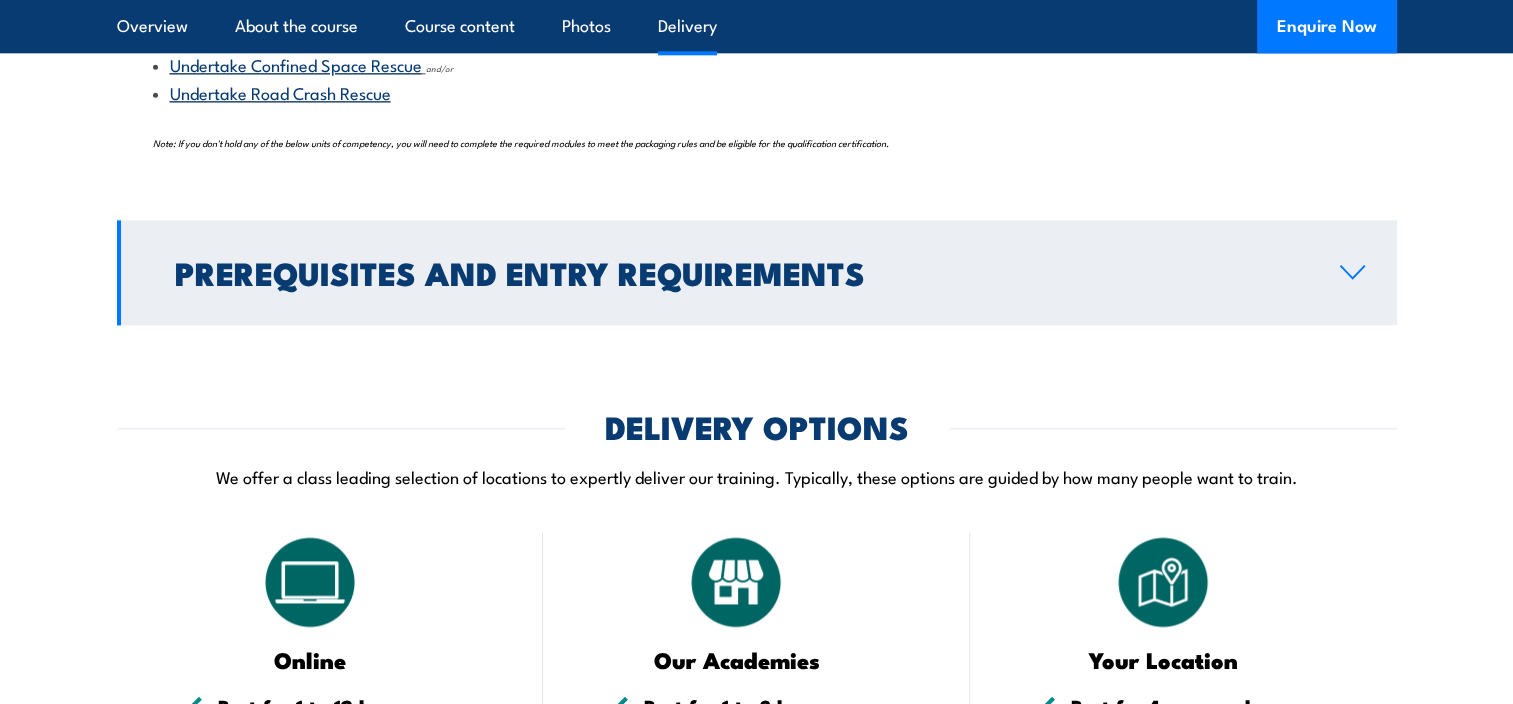 scroll, scrollTop: 2640, scrollLeft: 0, axis: vertical 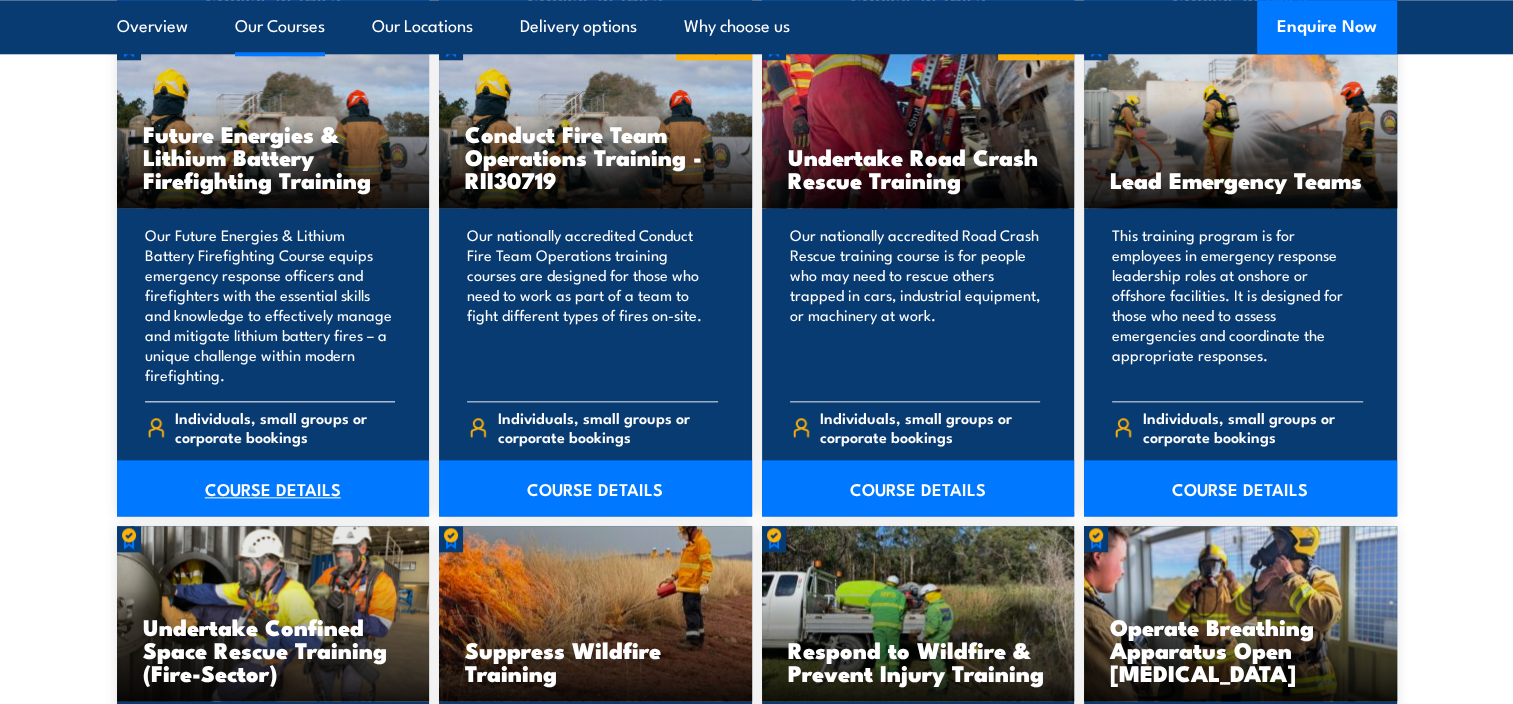 click on "COURSE DETAILS" at bounding box center (273, 488) 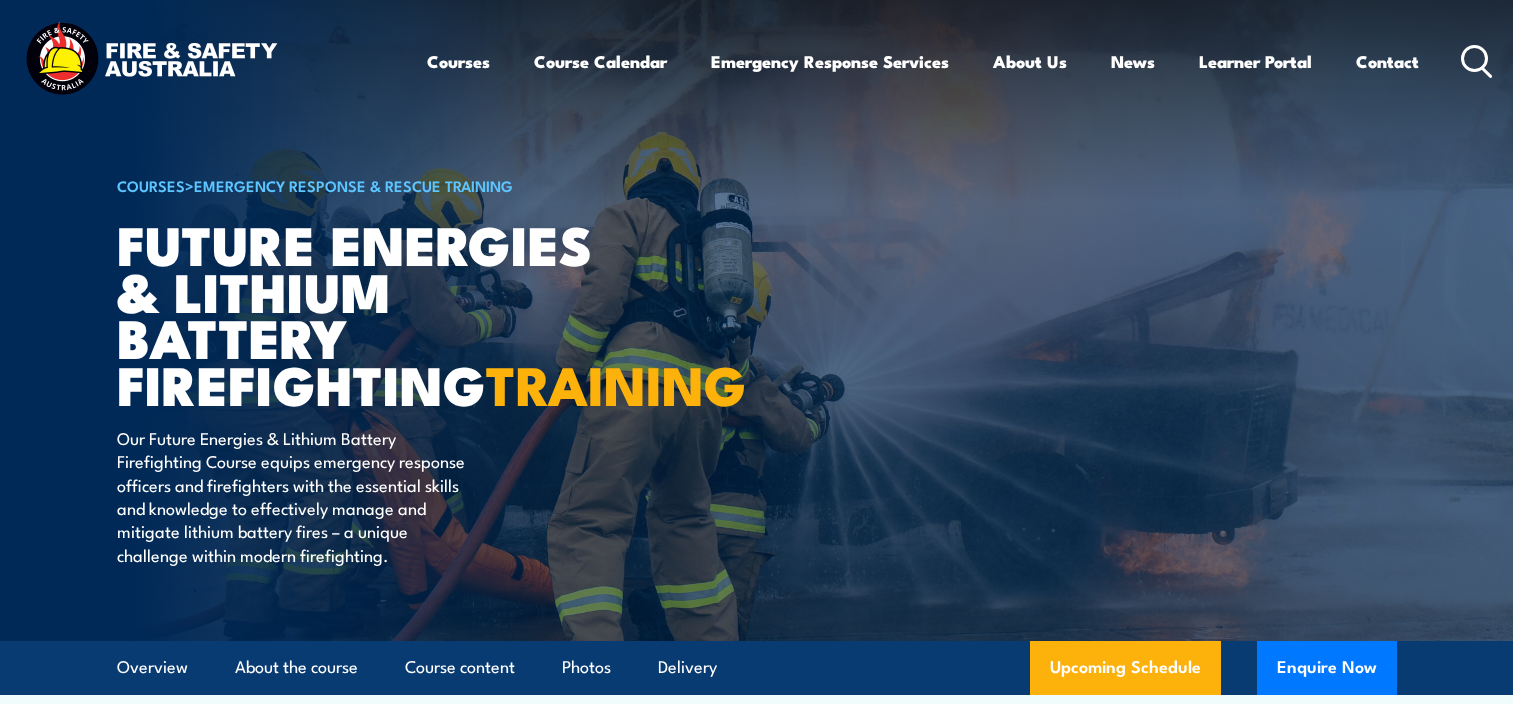 scroll, scrollTop: 0, scrollLeft: 0, axis: both 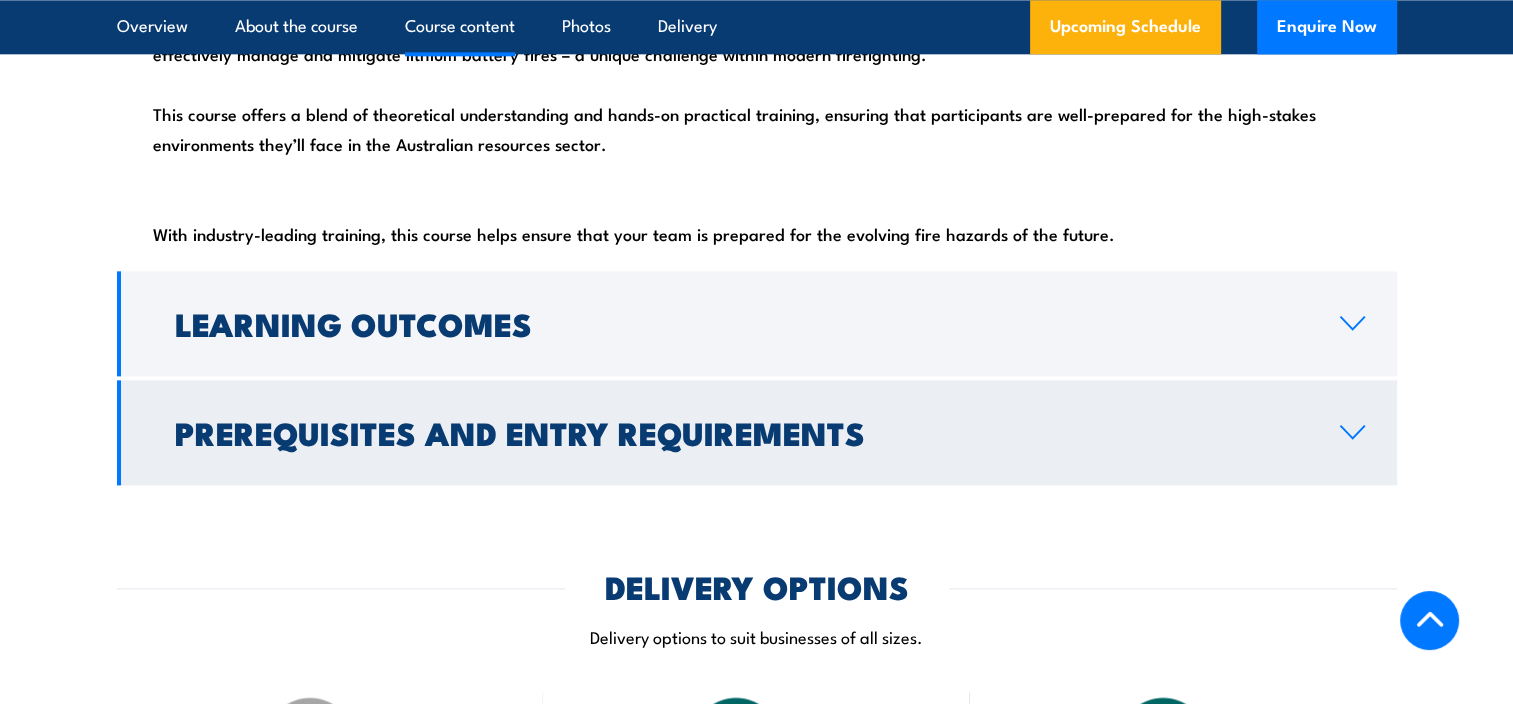 click on "Prerequisites and Entry Requirements" at bounding box center (741, 432) 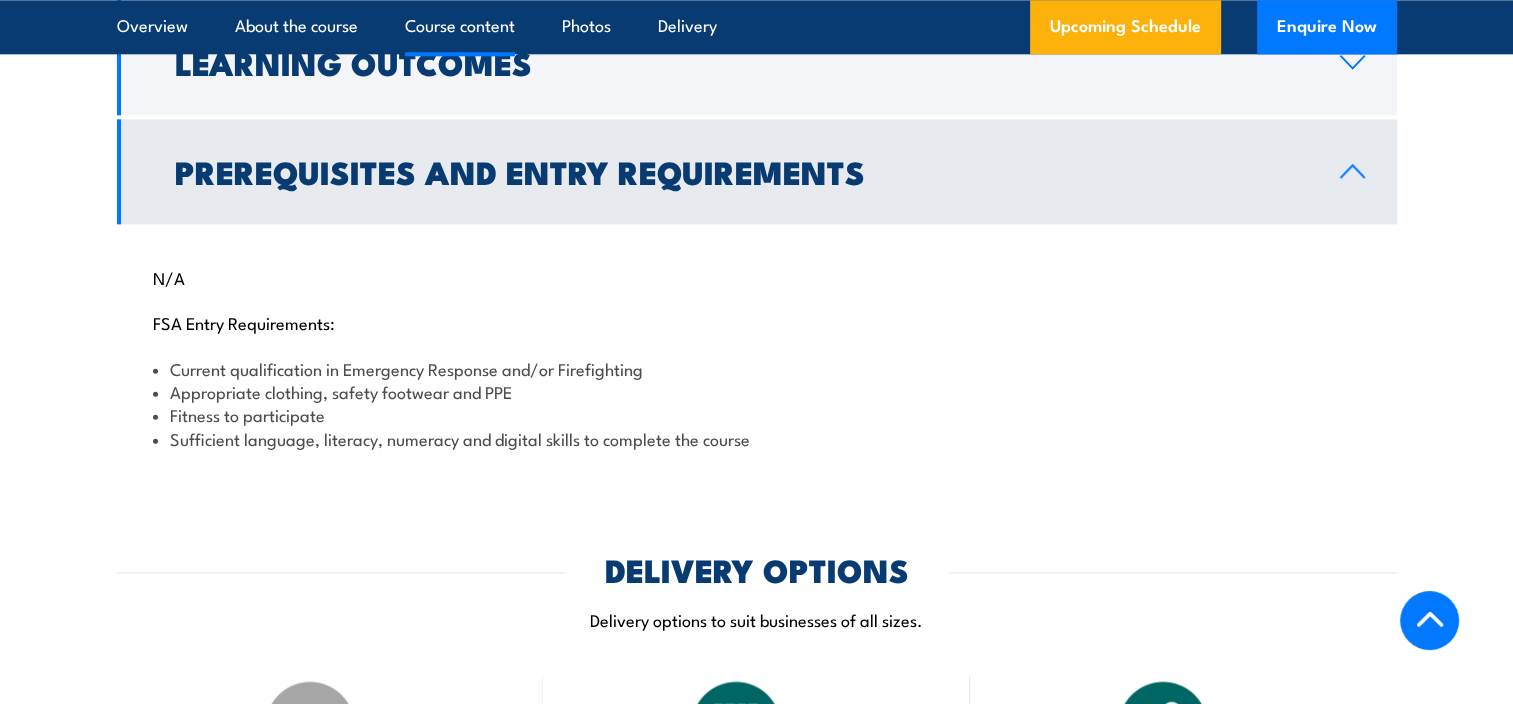 scroll, scrollTop: 2346, scrollLeft: 0, axis: vertical 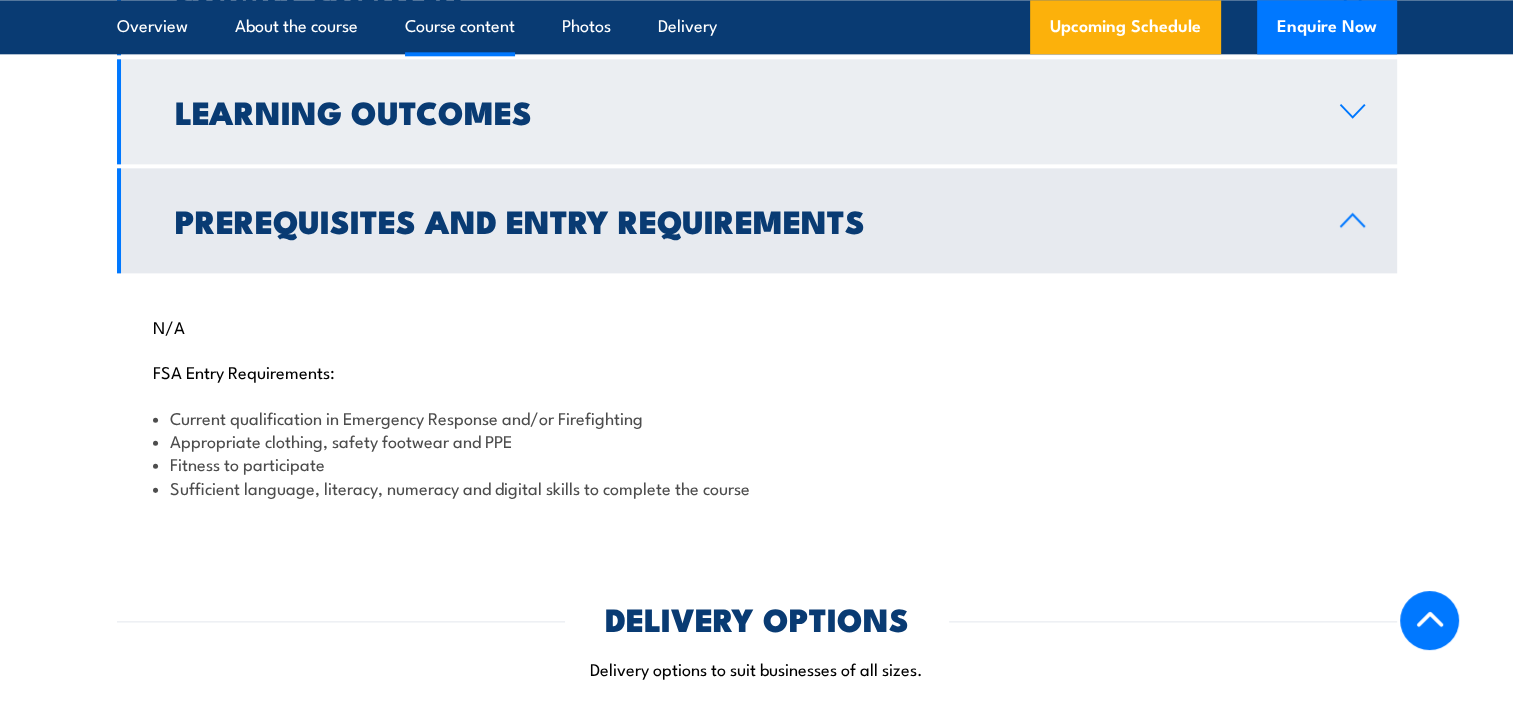 click on "Learning Outcomes" at bounding box center (757, 111) 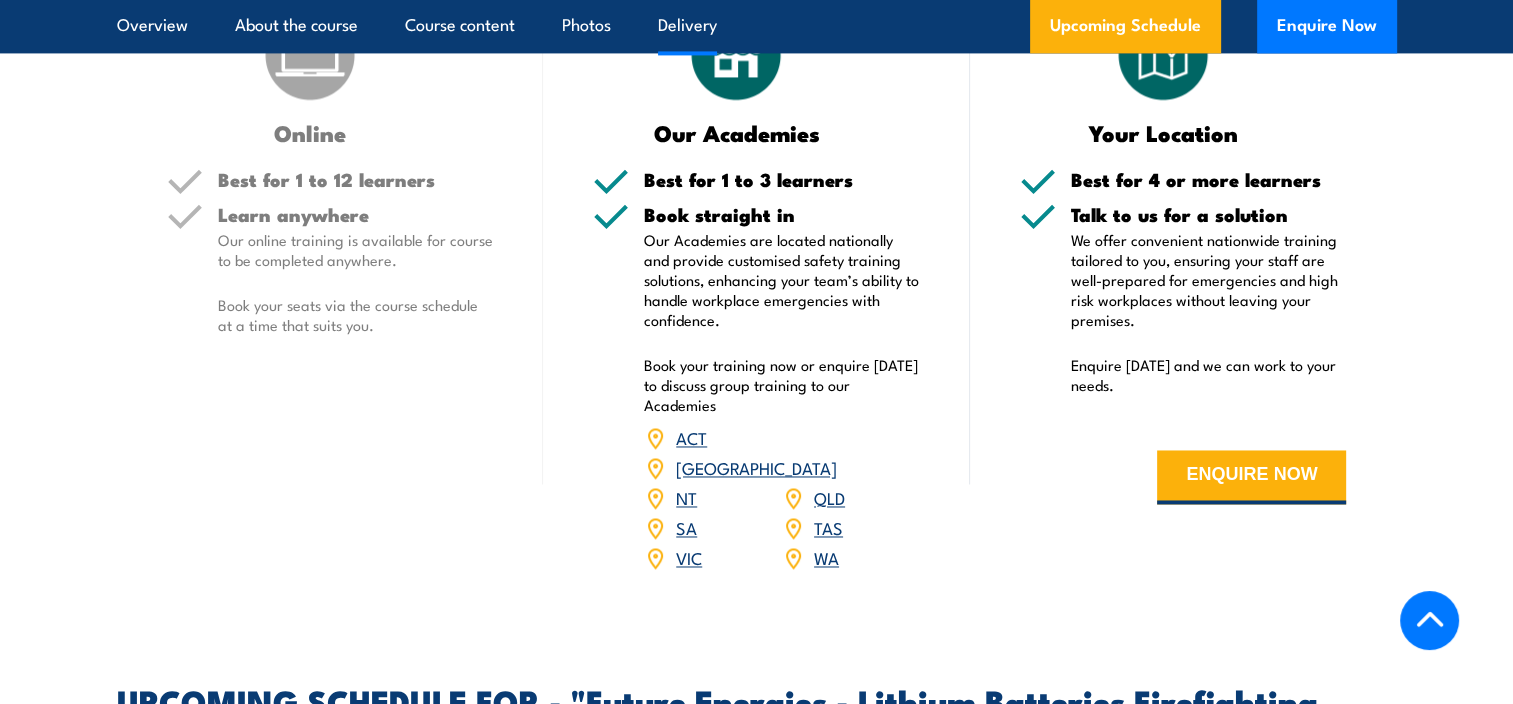 scroll, scrollTop: 3146, scrollLeft: 0, axis: vertical 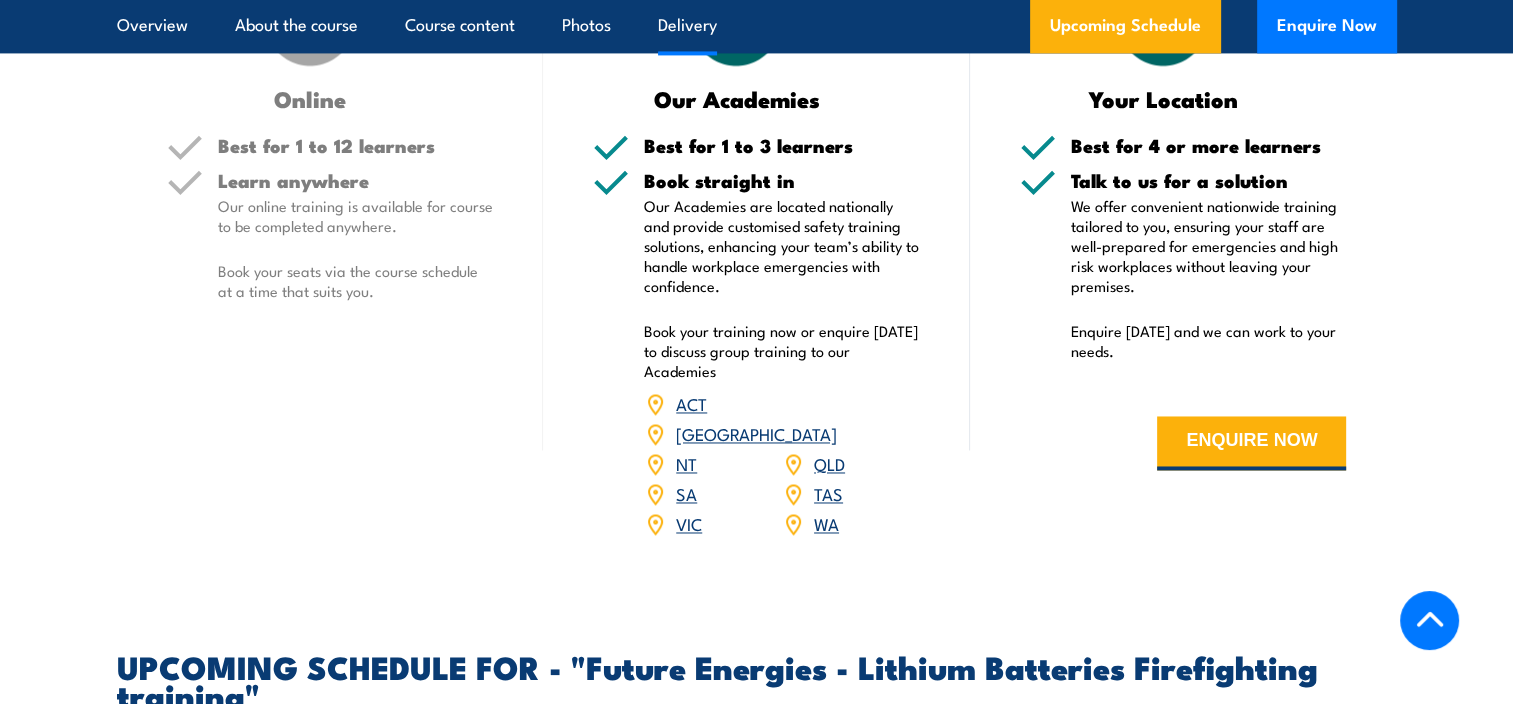click on "VIC" at bounding box center (689, 523) 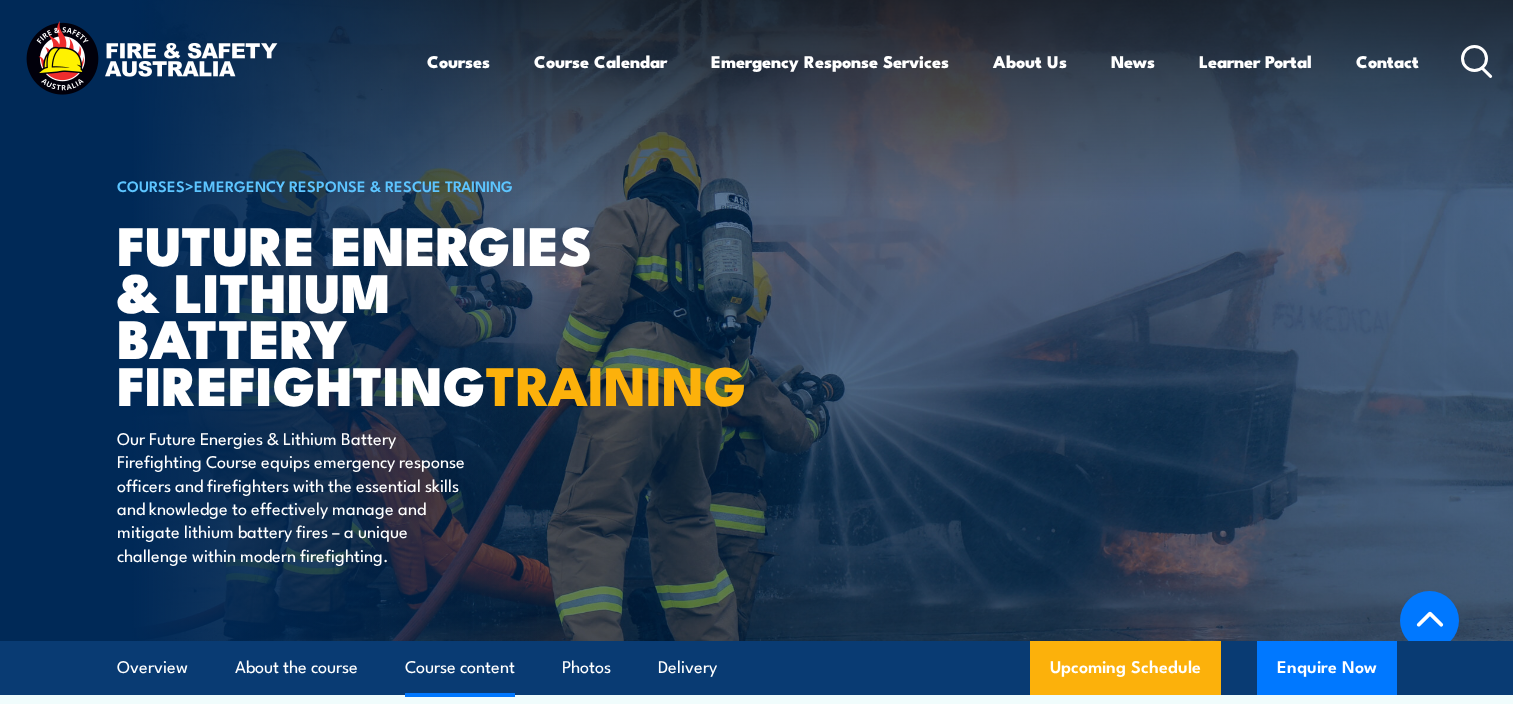 scroll, scrollTop: 3525, scrollLeft: 0, axis: vertical 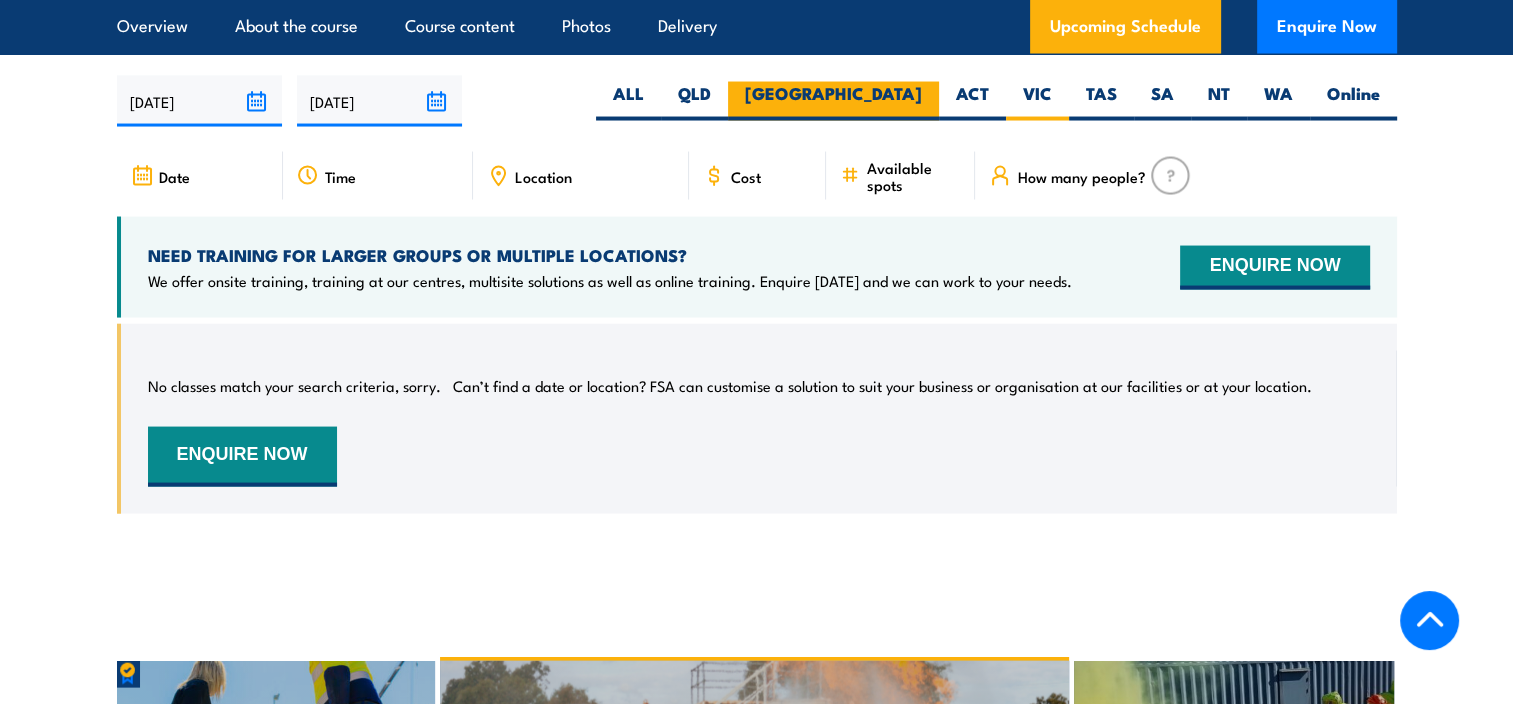 click on "[GEOGRAPHIC_DATA]" at bounding box center (833, 101) 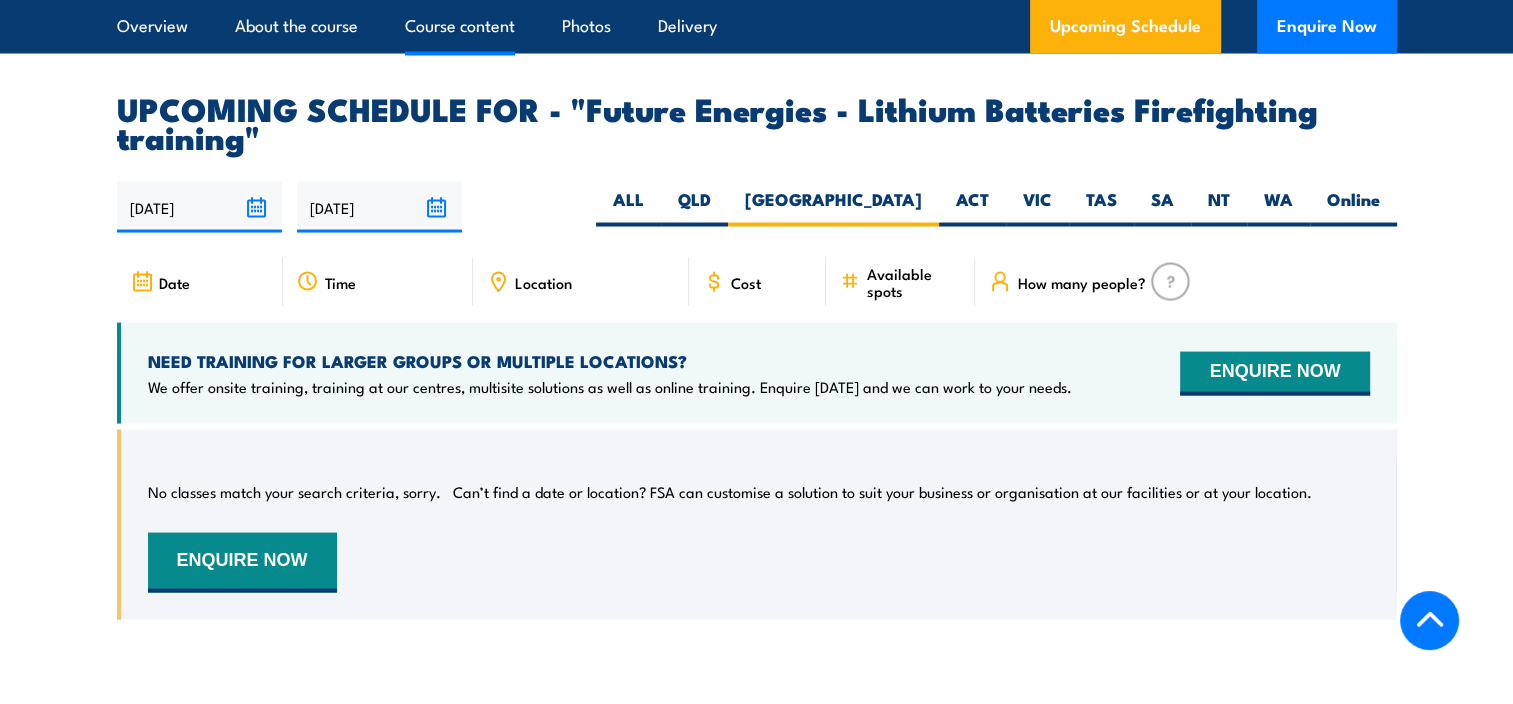 scroll, scrollTop: 0, scrollLeft: 0, axis: both 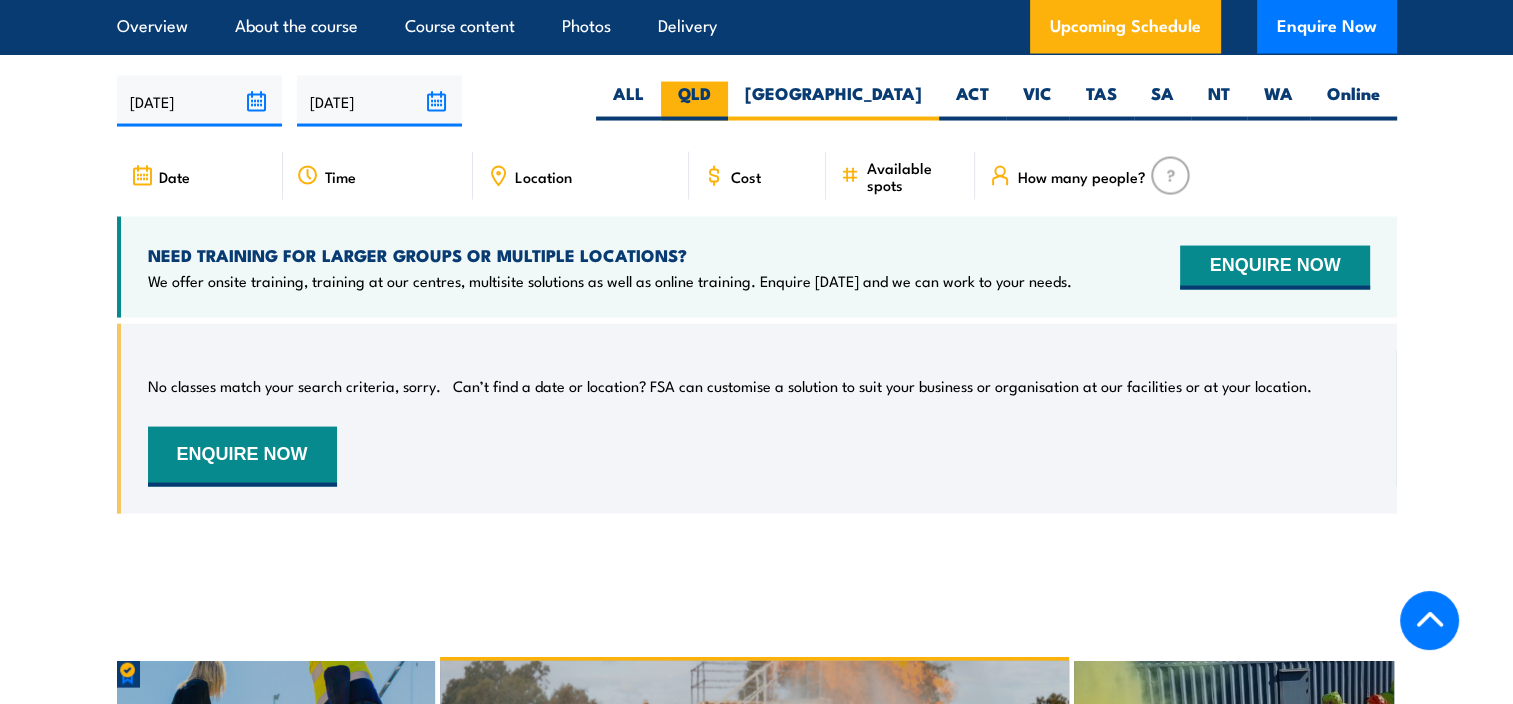 click on "QLD" at bounding box center [694, 101] 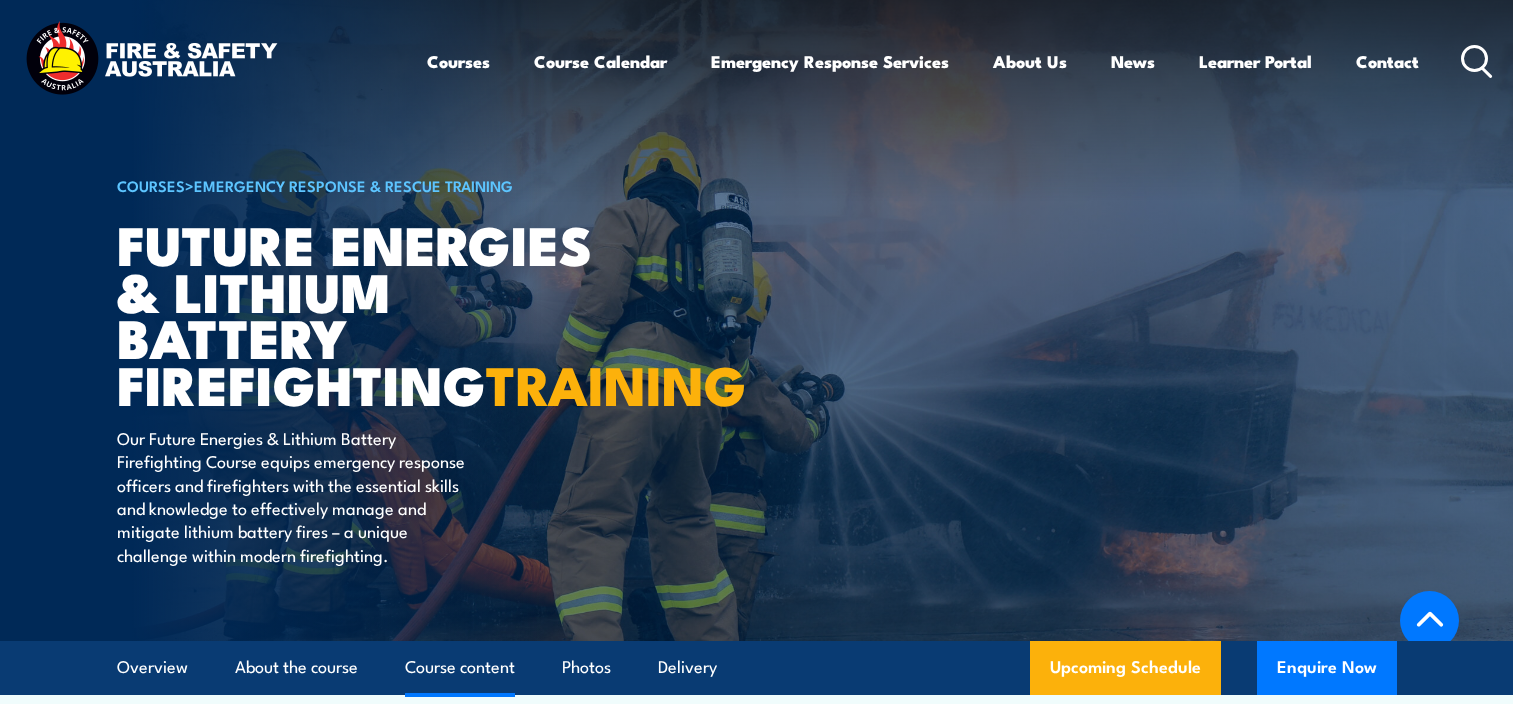 scroll, scrollTop: 3340, scrollLeft: 0, axis: vertical 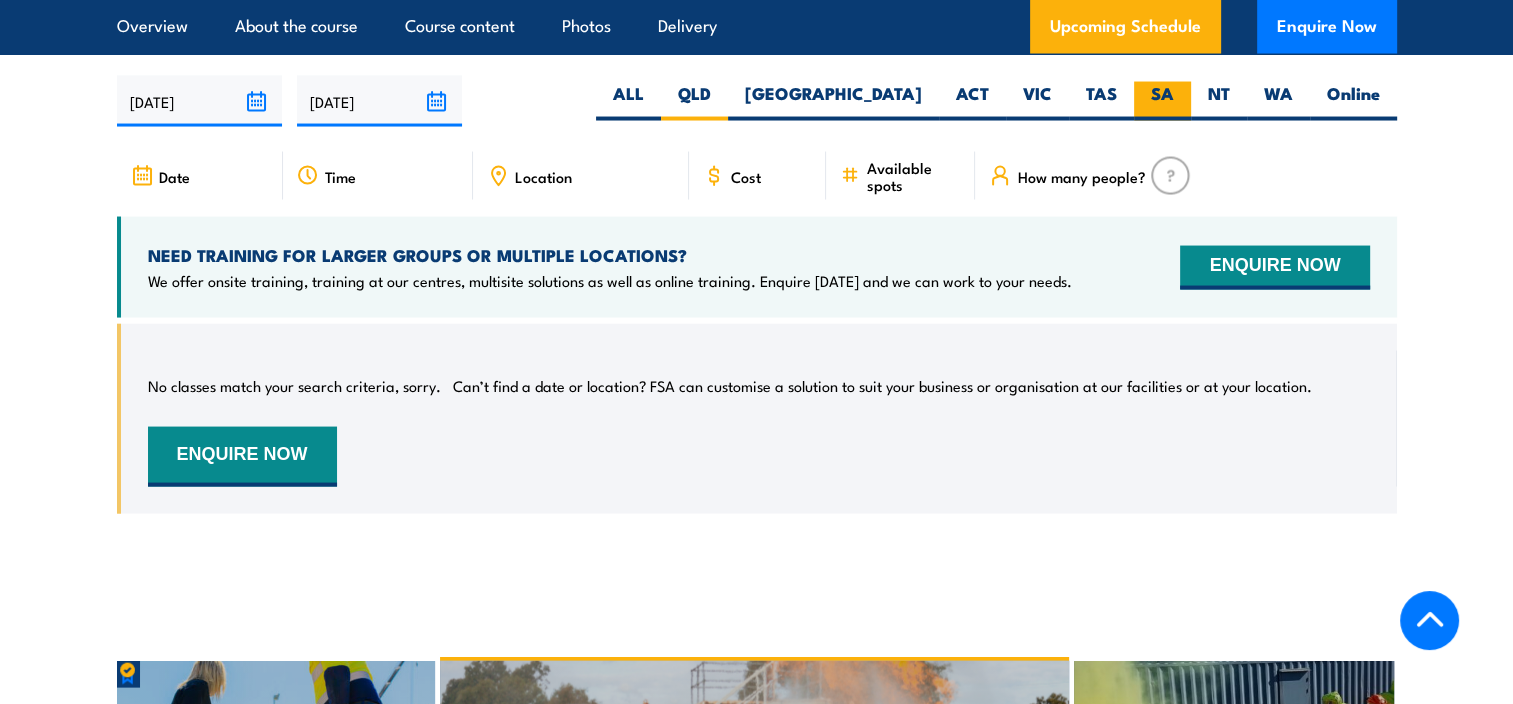 click on "SA" at bounding box center [1162, 101] 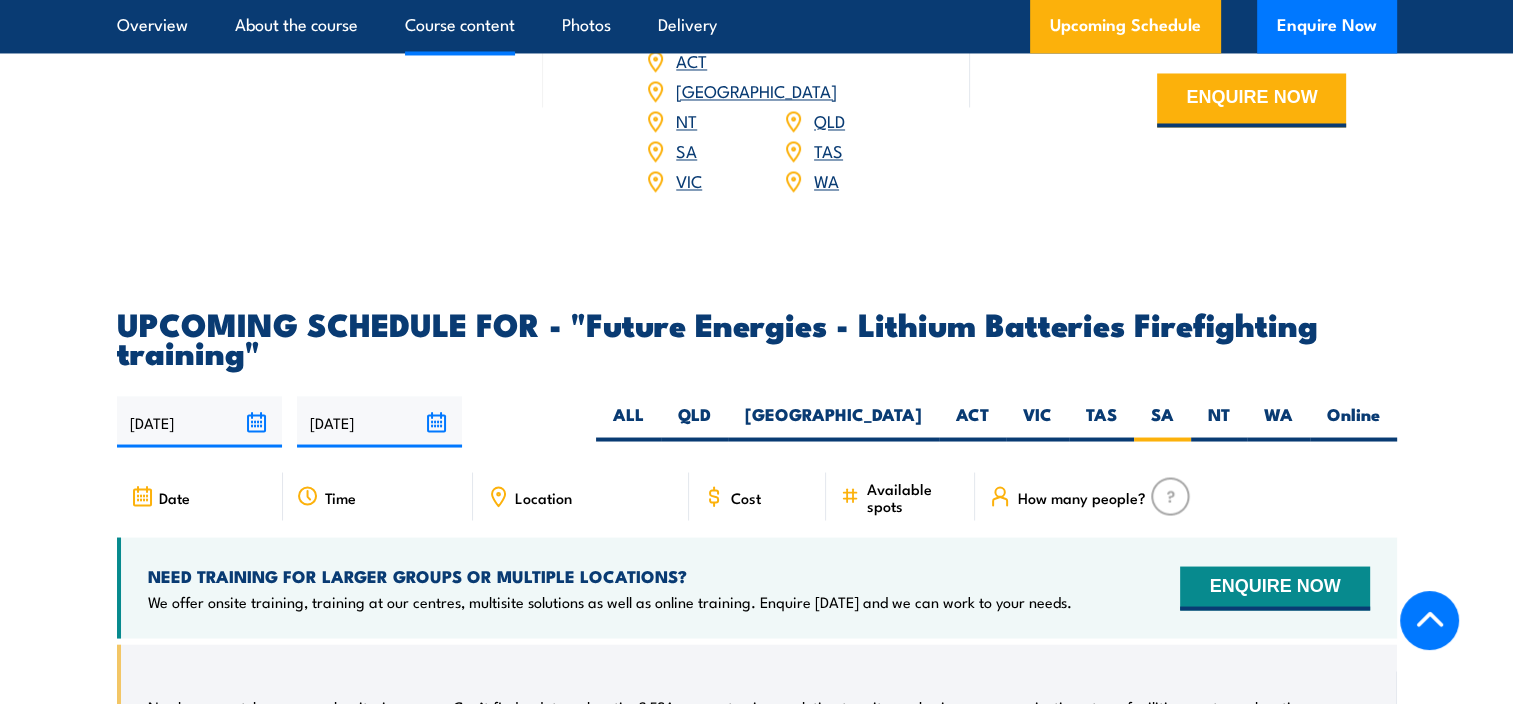 scroll, scrollTop: 0, scrollLeft: 0, axis: both 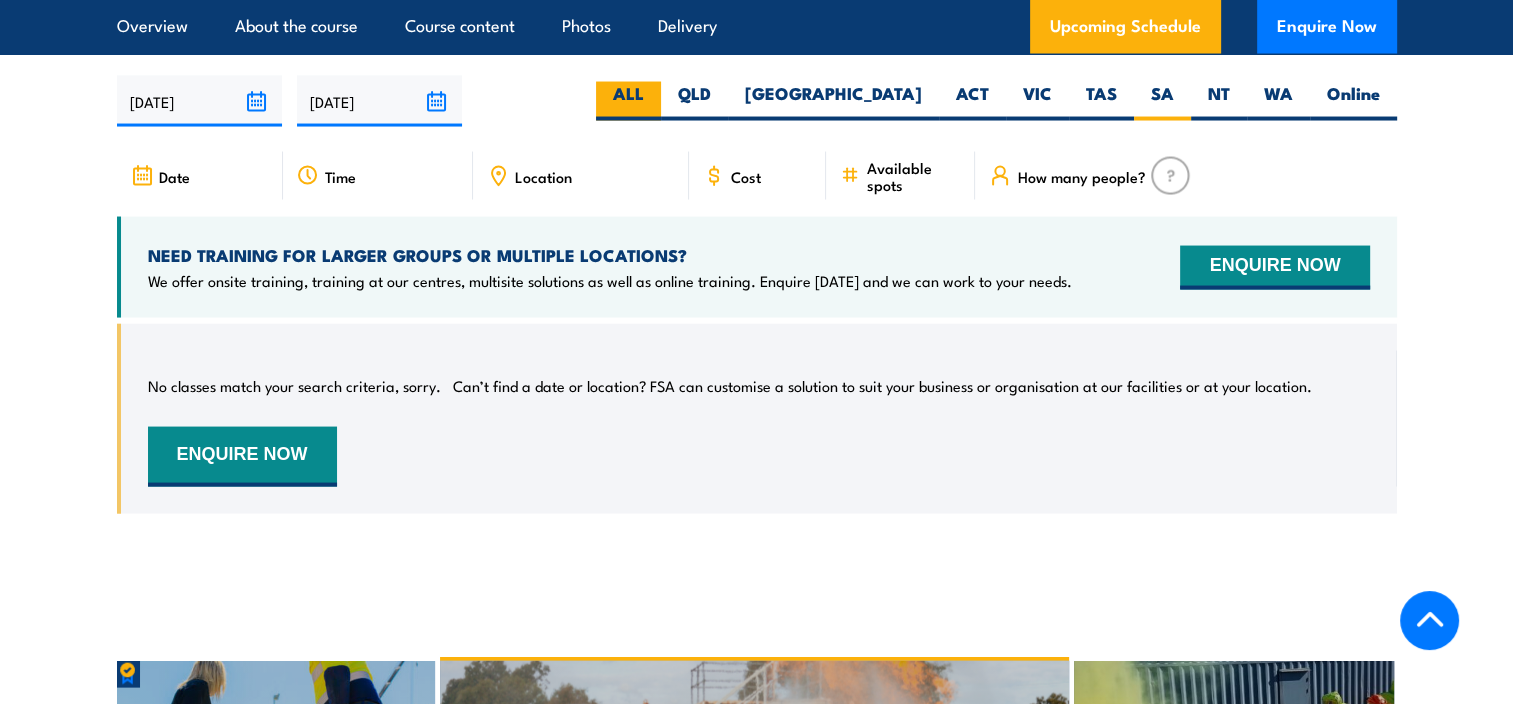 click on "ALL" at bounding box center (628, 101) 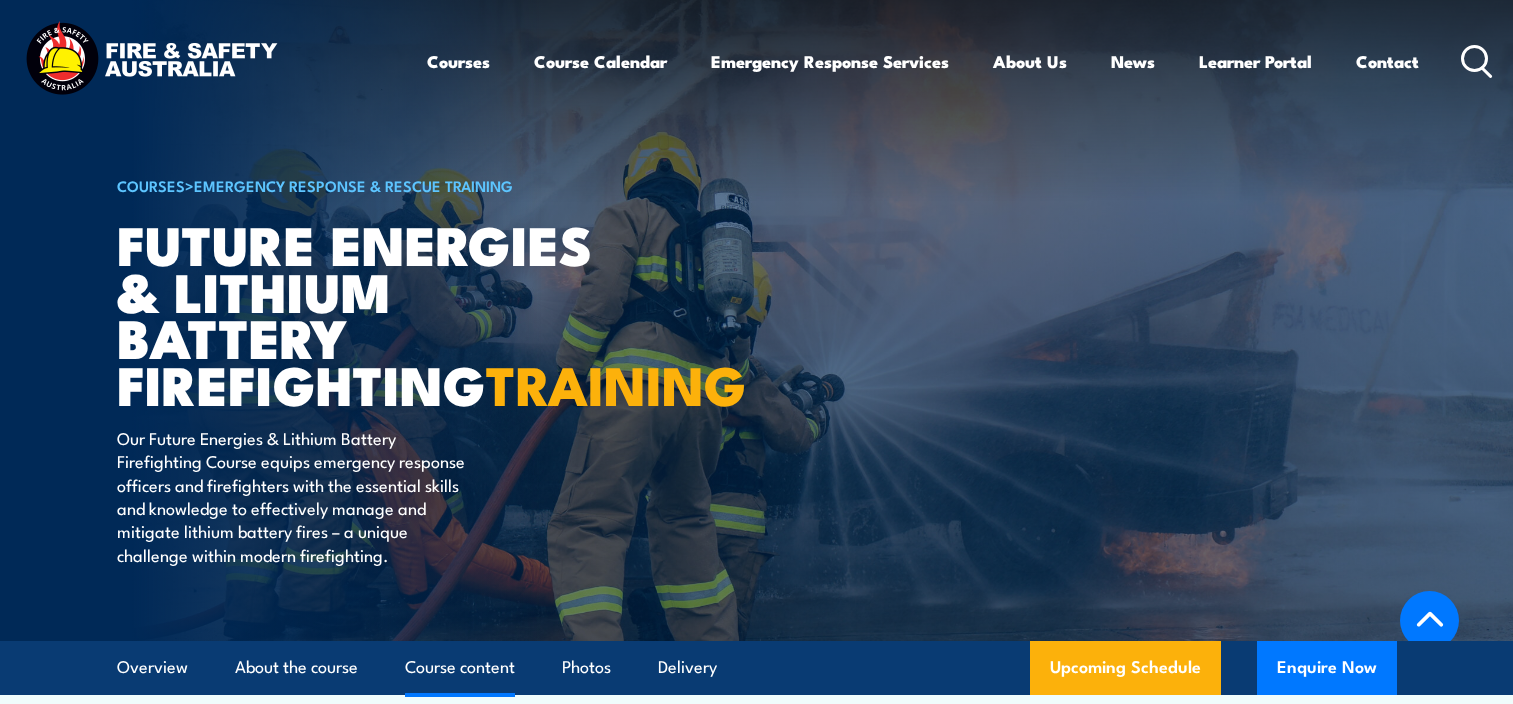 scroll, scrollTop: 3525, scrollLeft: 0, axis: vertical 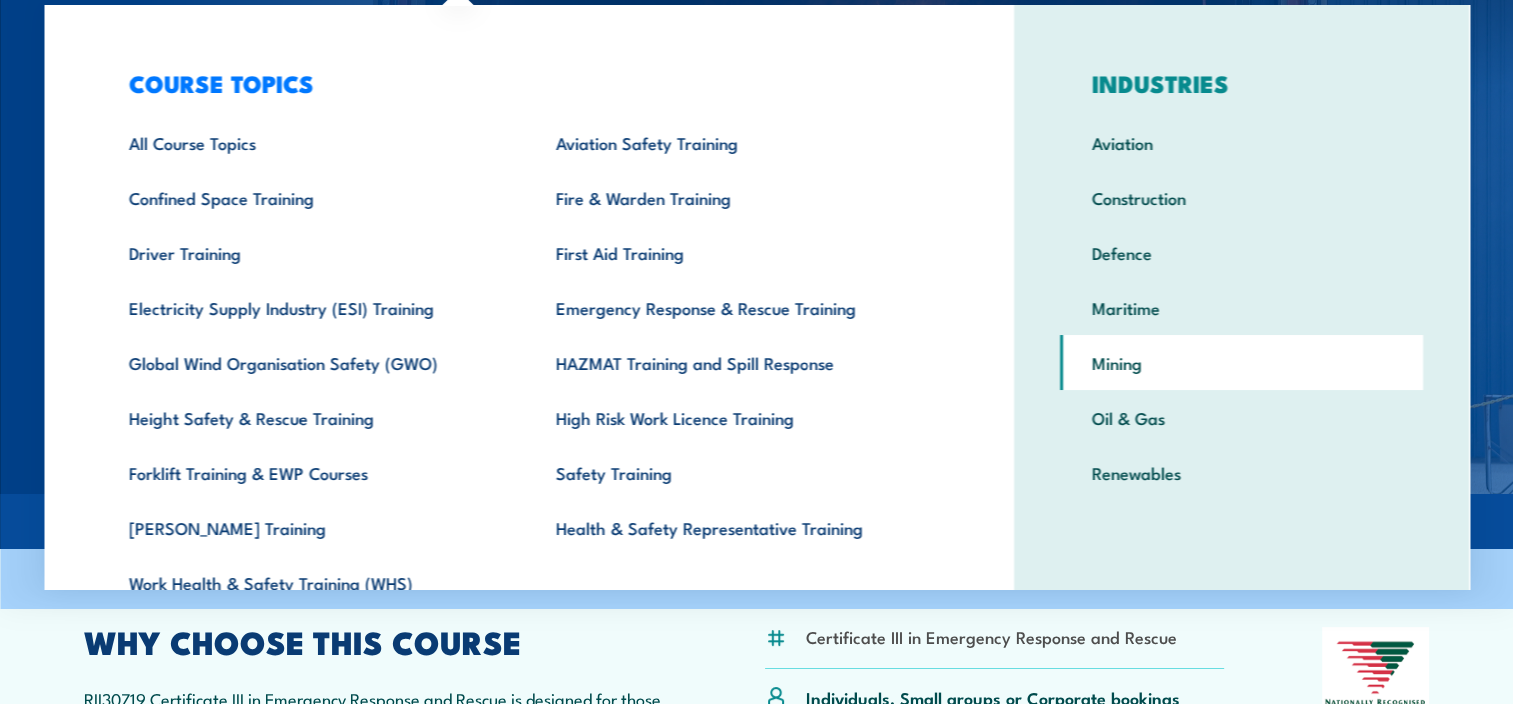 click on "Mining" at bounding box center (1241, 362) 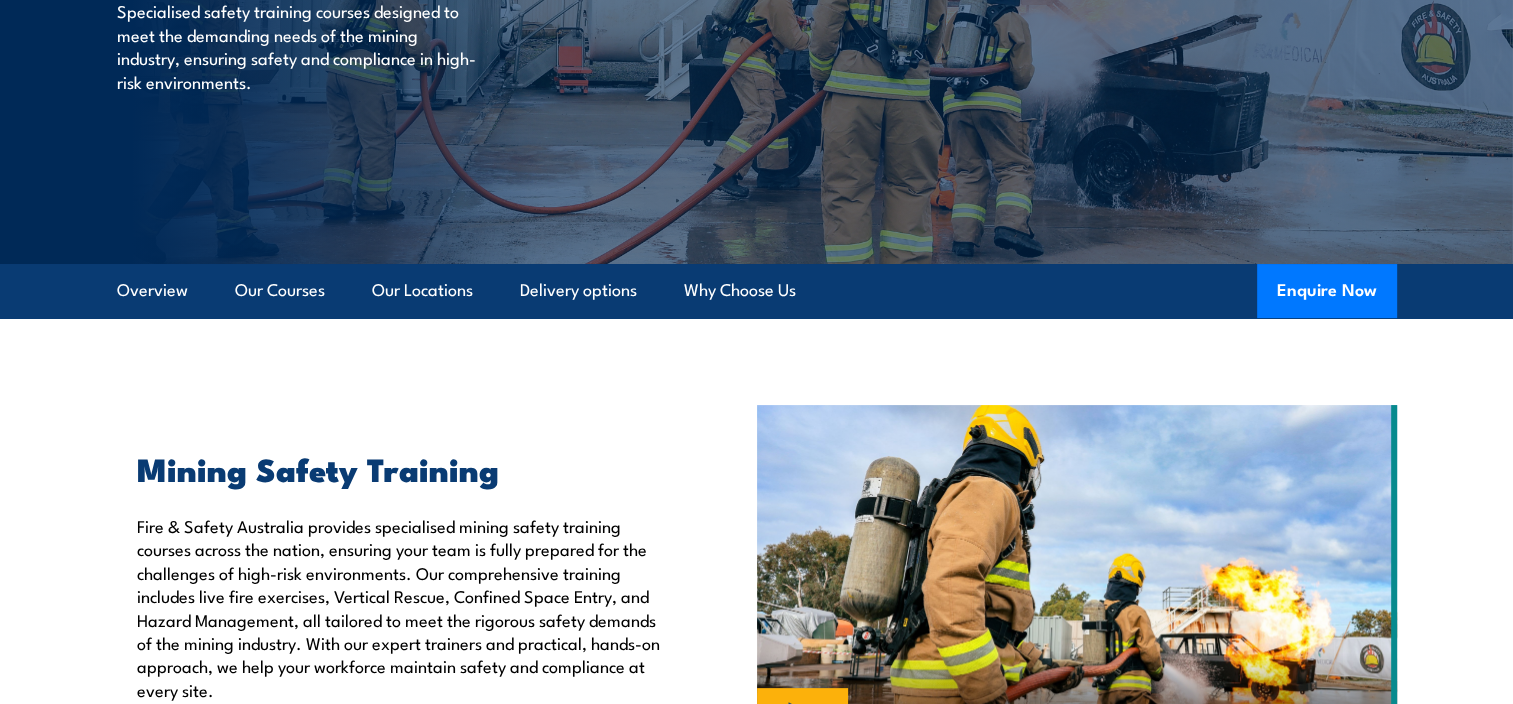 scroll, scrollTop: 0, scrollLeft: 0, axis: both 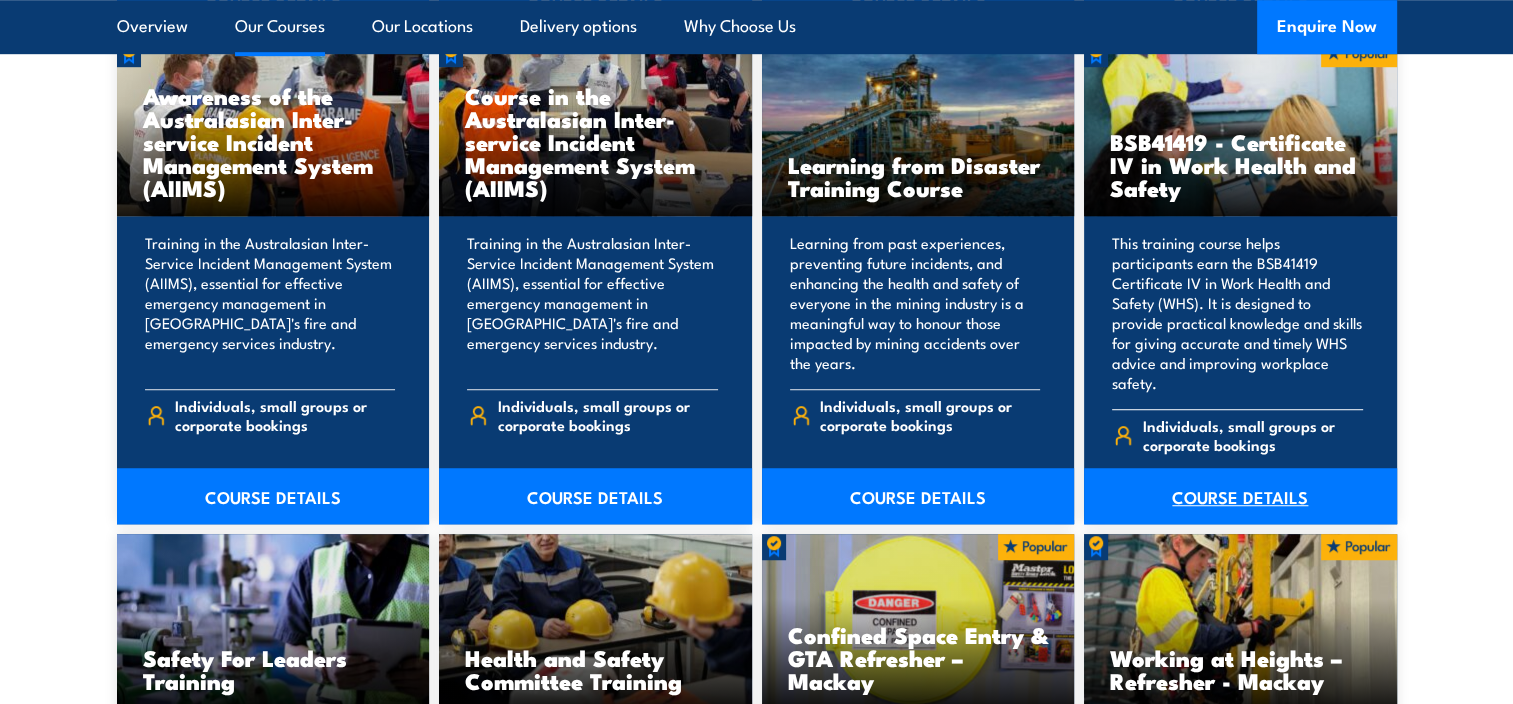 click on "COURSE DETAILS" at bounding box center [1240, 496] 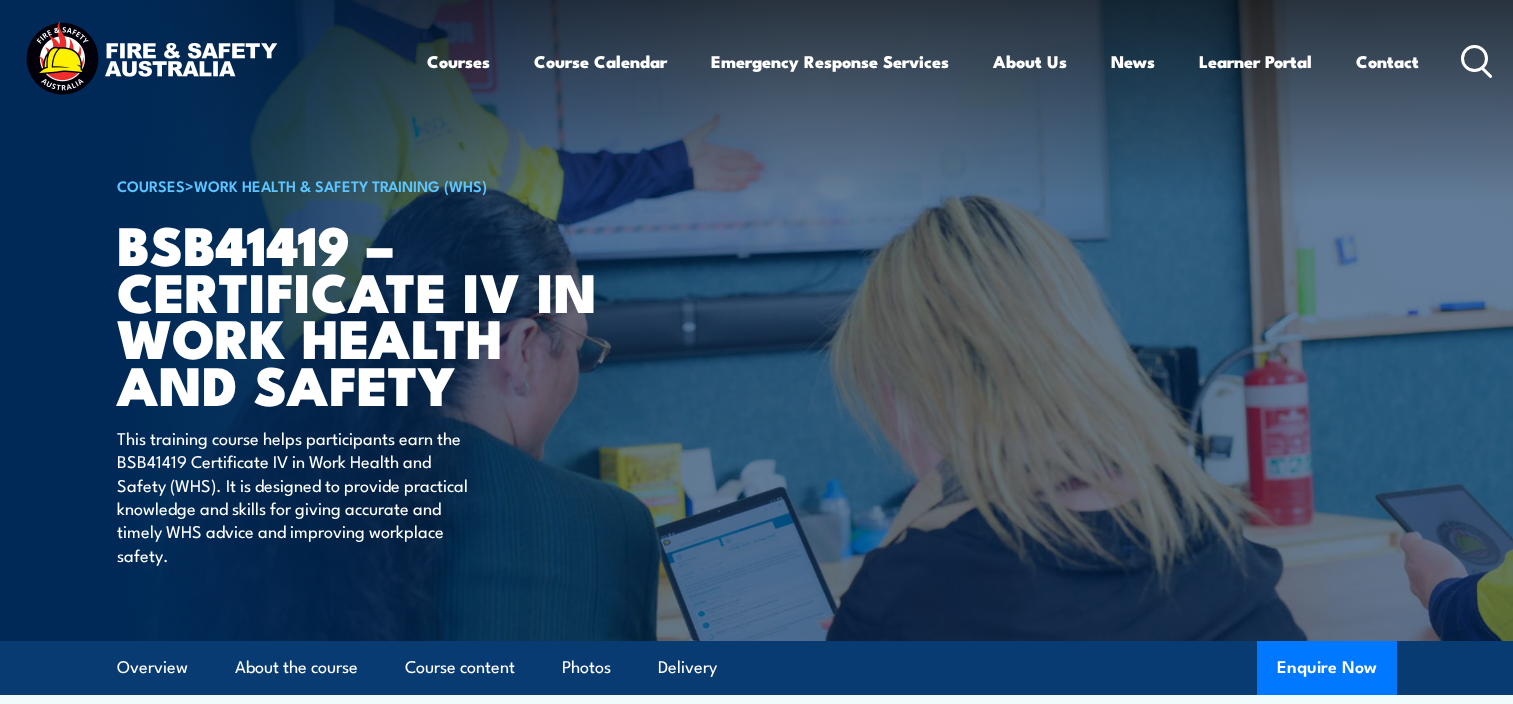 scroll, scrollTop: 78, scrollLeft: 0, axis: vertical 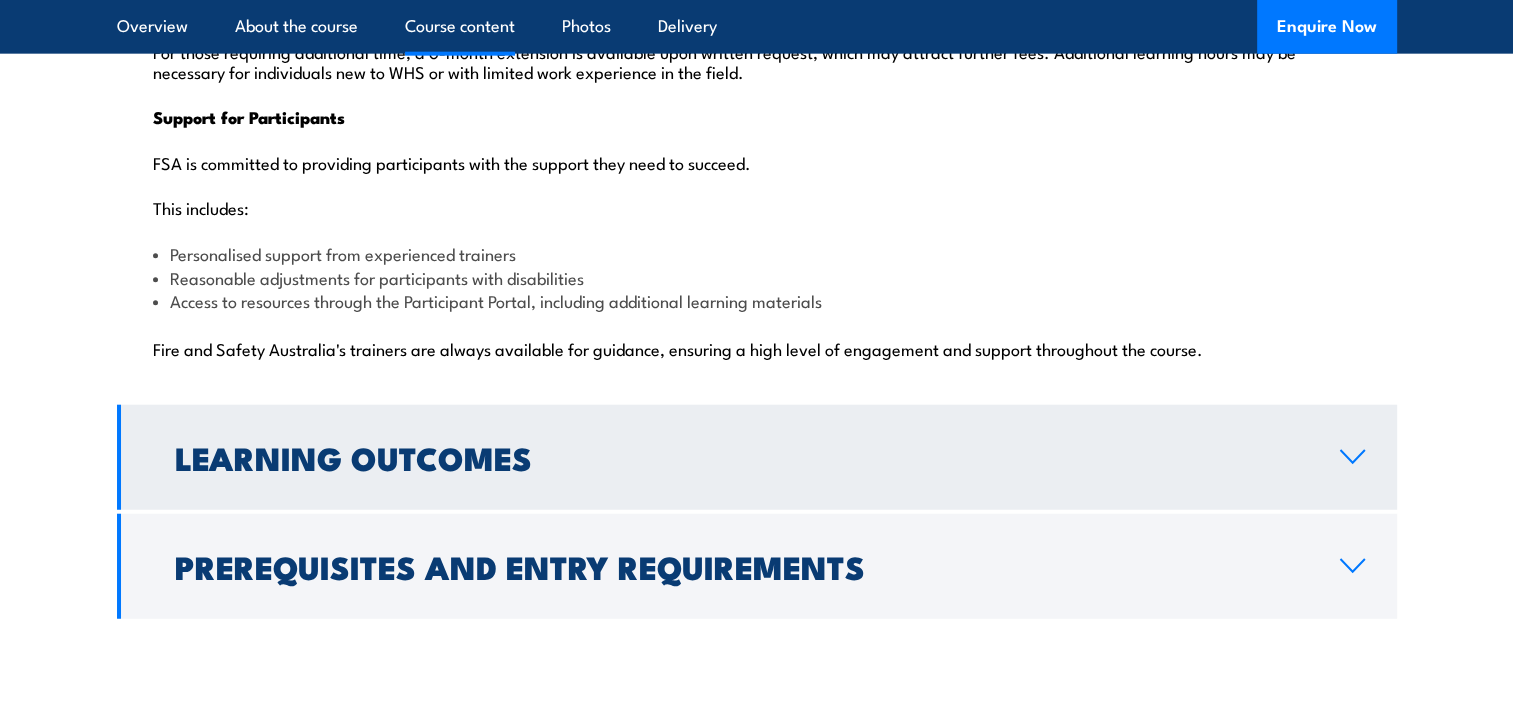 click on "Learning Outcomes" at bounding box center [741, 457] 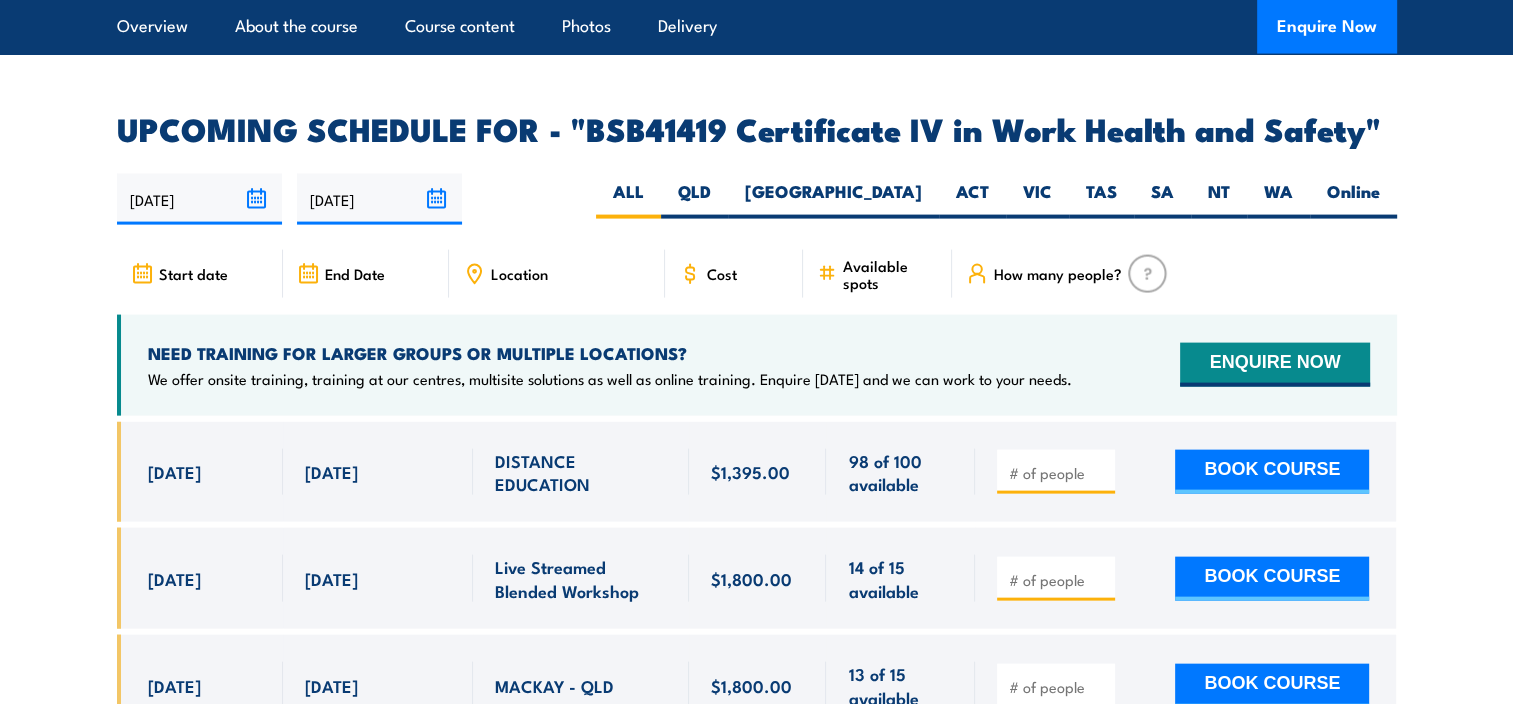 scroll, scrollTop: 4365, scrollLeft: 0, axis: vertical 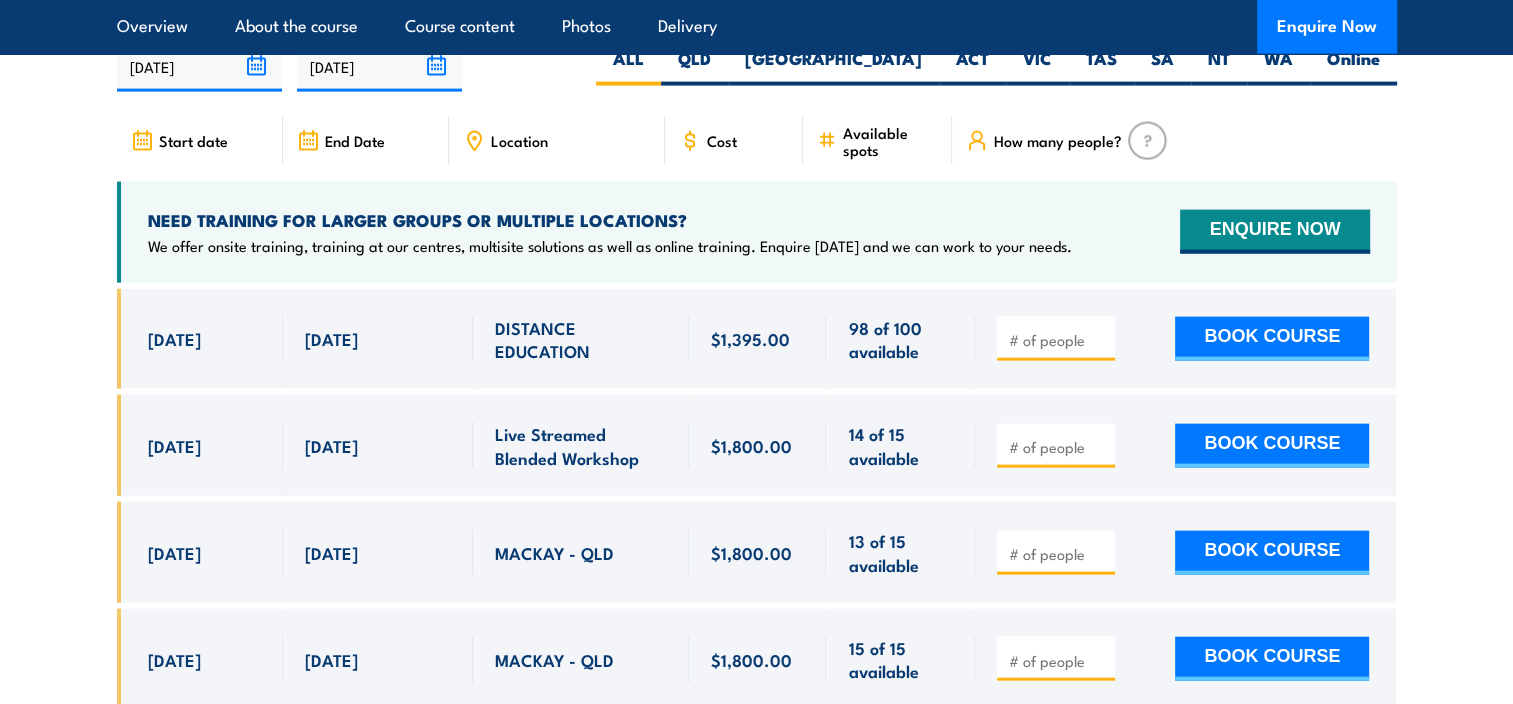 click on "[DATE]" at bounding box center (378, 339) 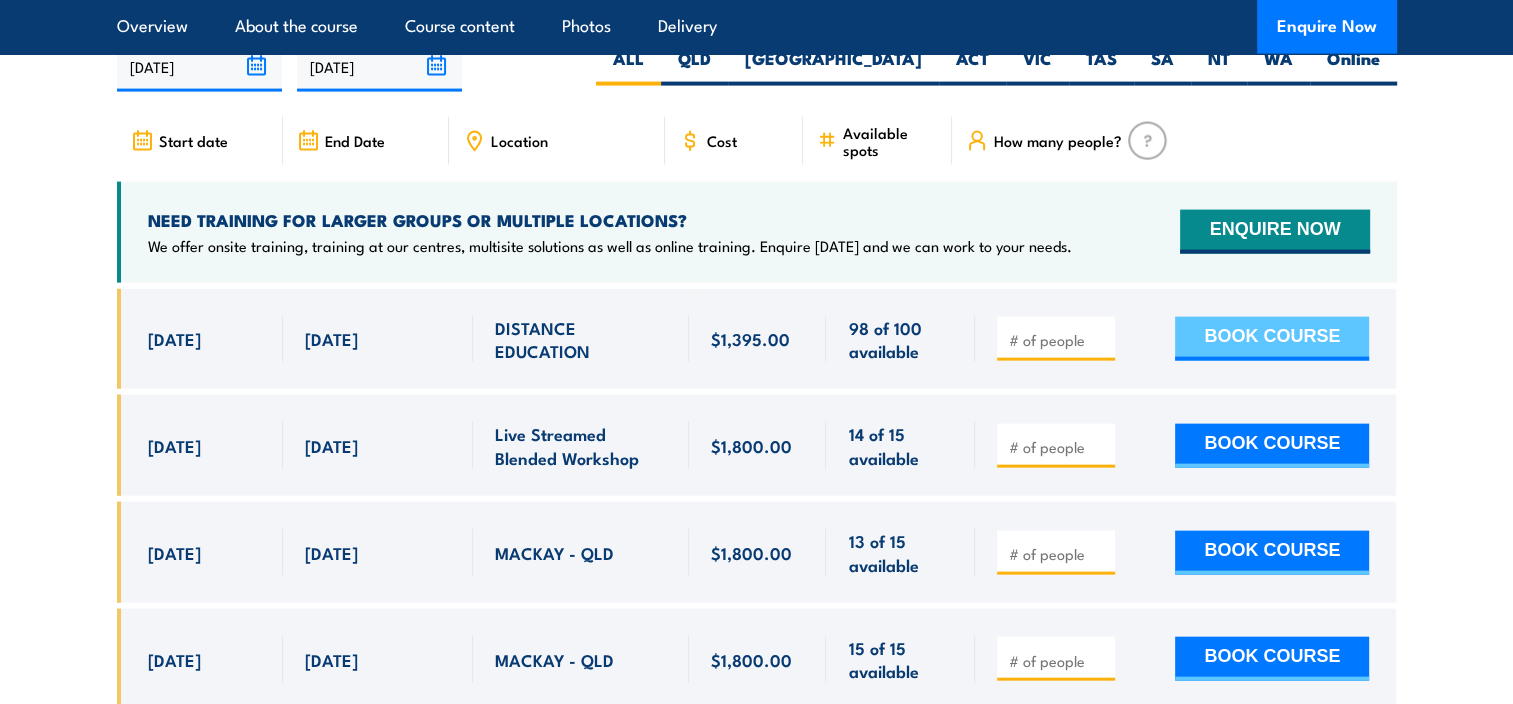 click on "BOOK COURSE" at bounding box center (1272, 339) 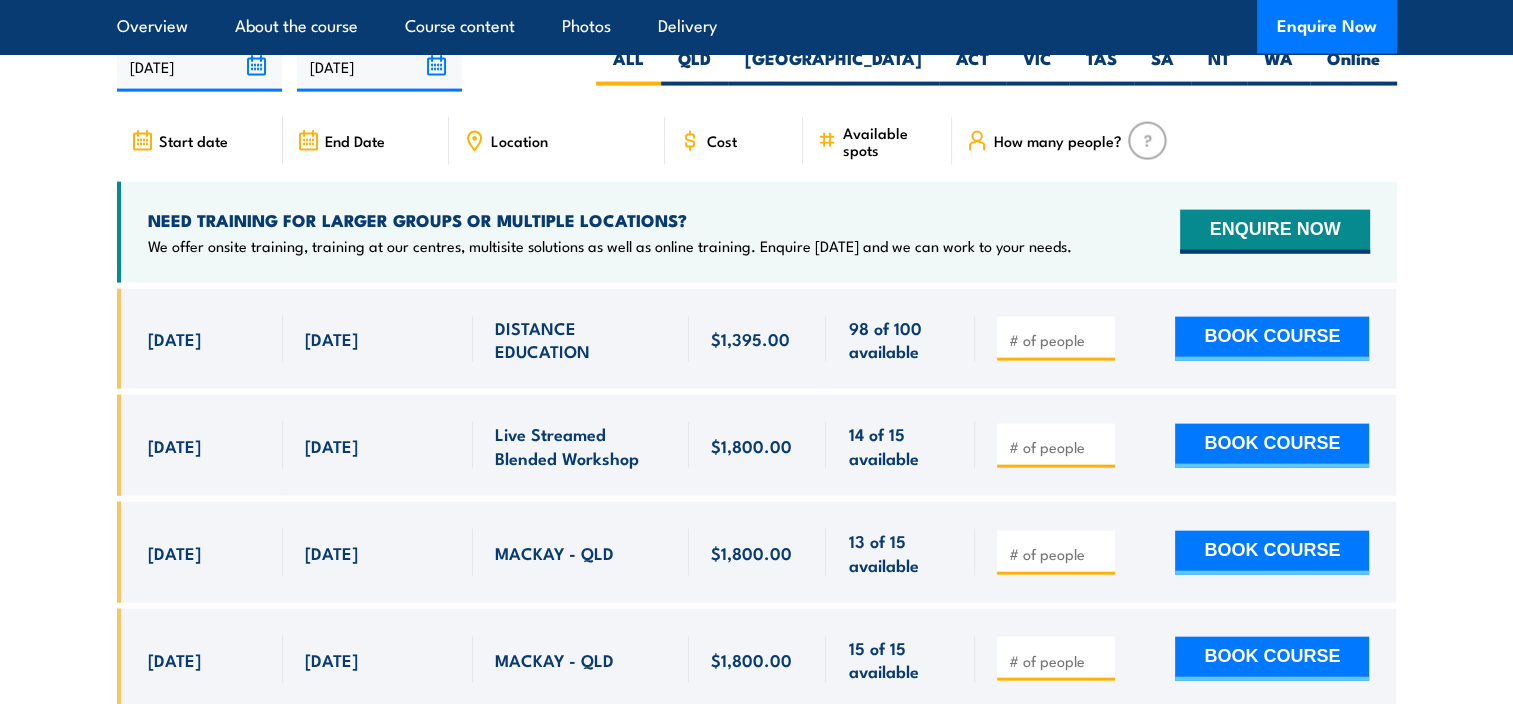 click at bounding box center [1058, 340] 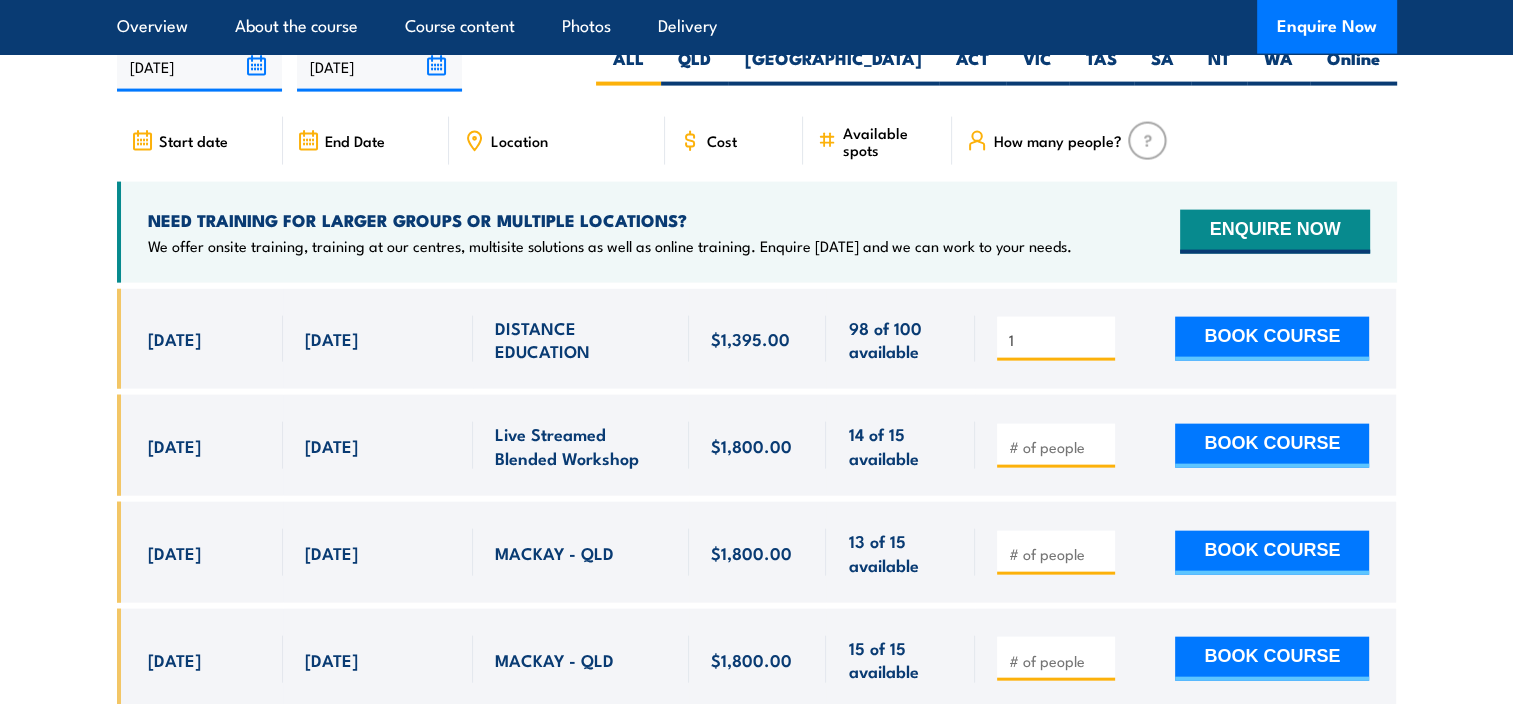 drag, startPoint x: 1104, startPoint y: 252, endPoint x: 1127, endPoint y: 255, distance: 23.194826 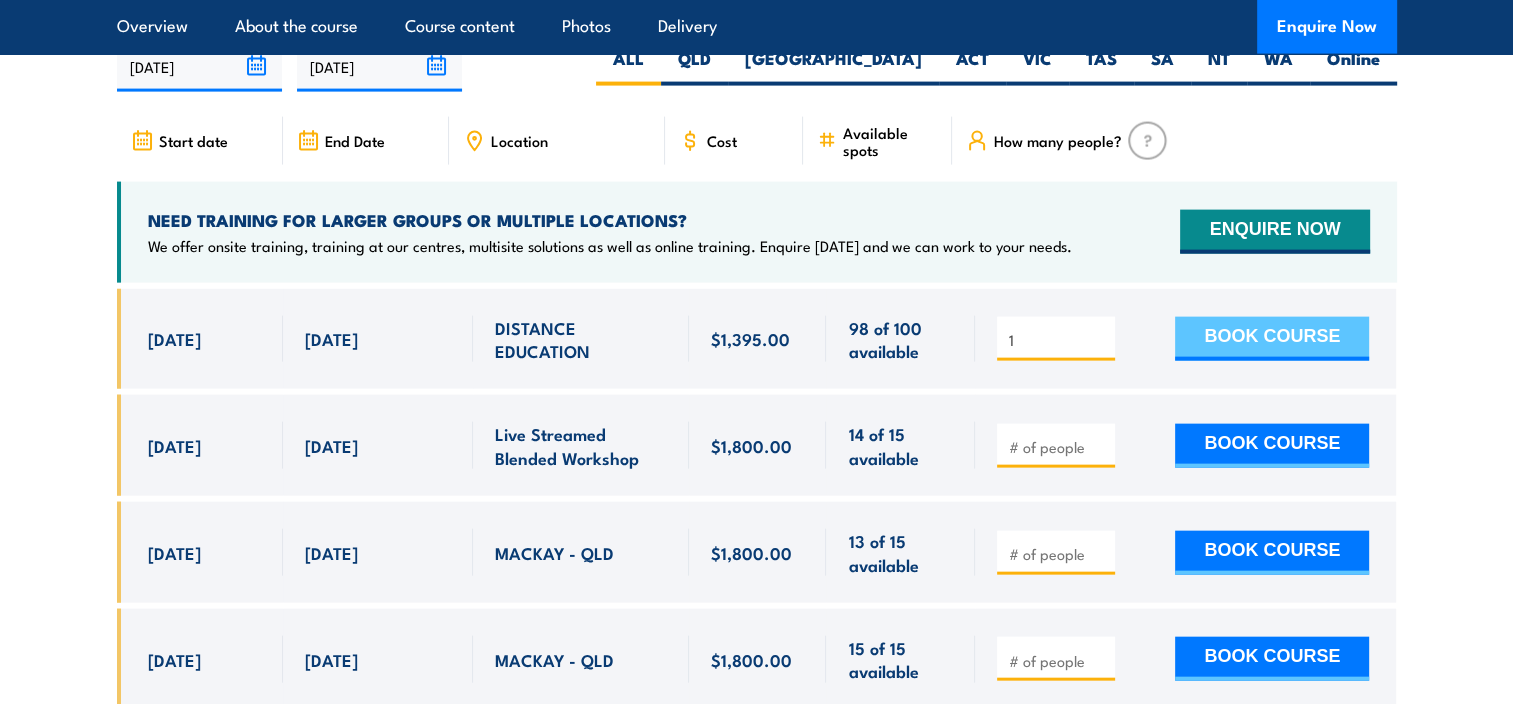 click on "BOOK COURSE" at bounding box center (1272, 339) 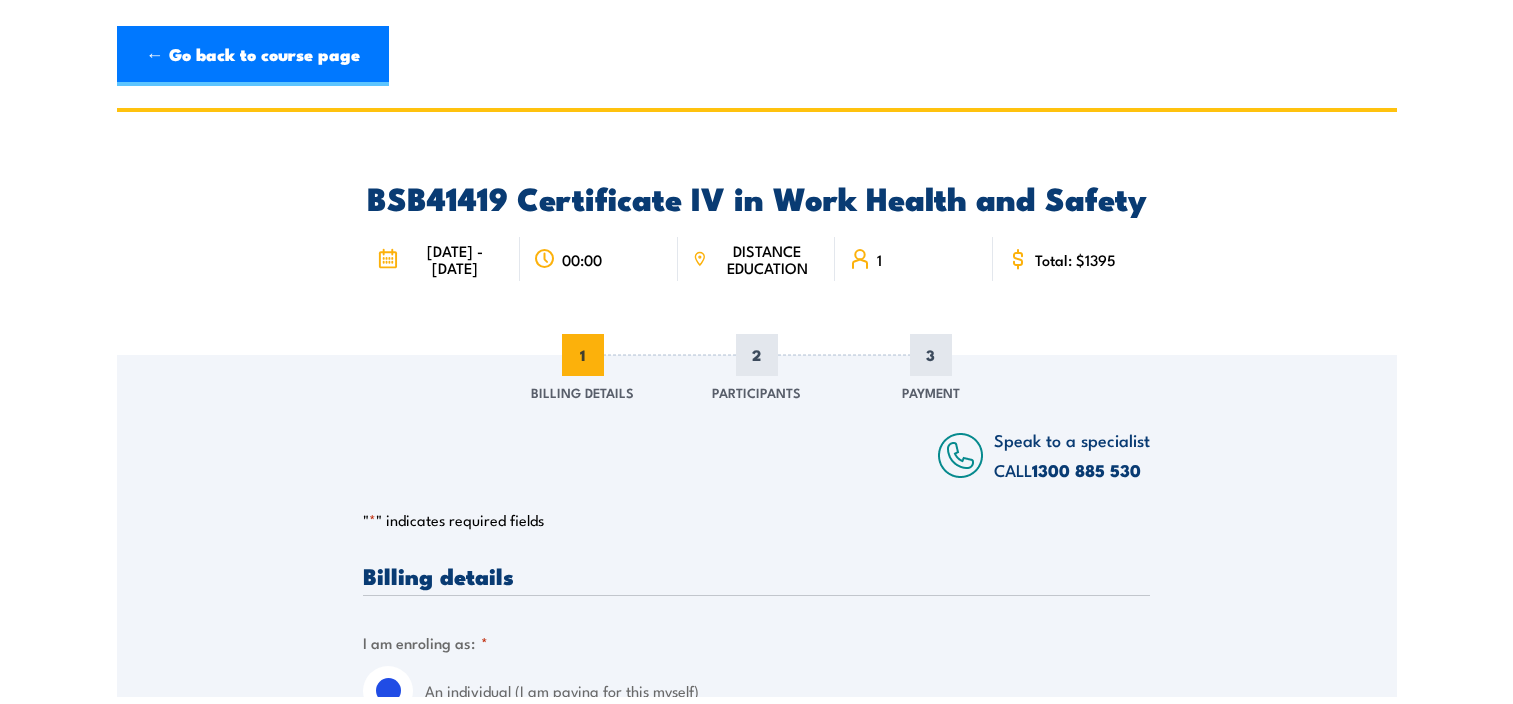 scroll, scrollTop: 0, scrollLeft: 0, axis: both 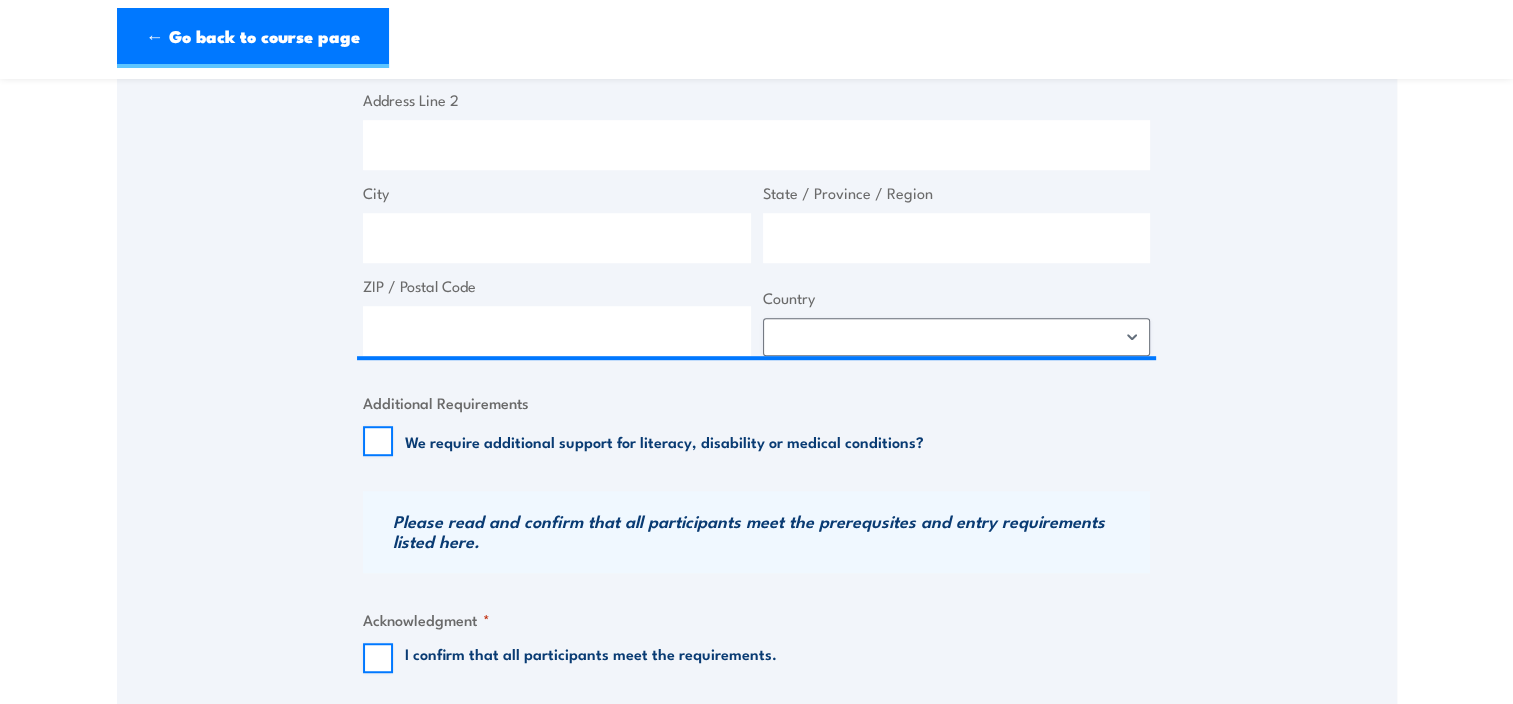 click on "We require additional support for literacy, disability or medical conditions?" at bounding box center [664, 441] 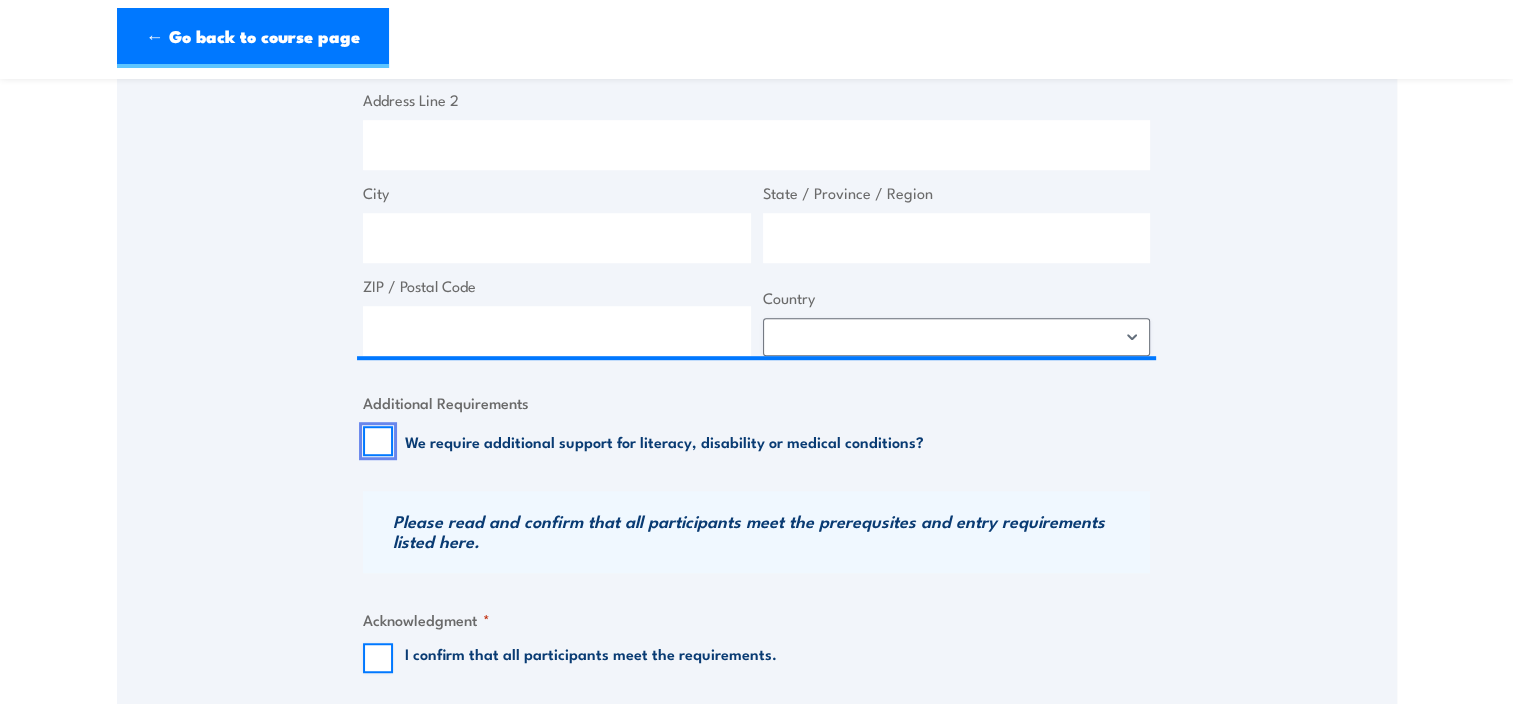 click on "We require additional support for literacy, disability or medical conditions?" at bounding box center (378, 441) 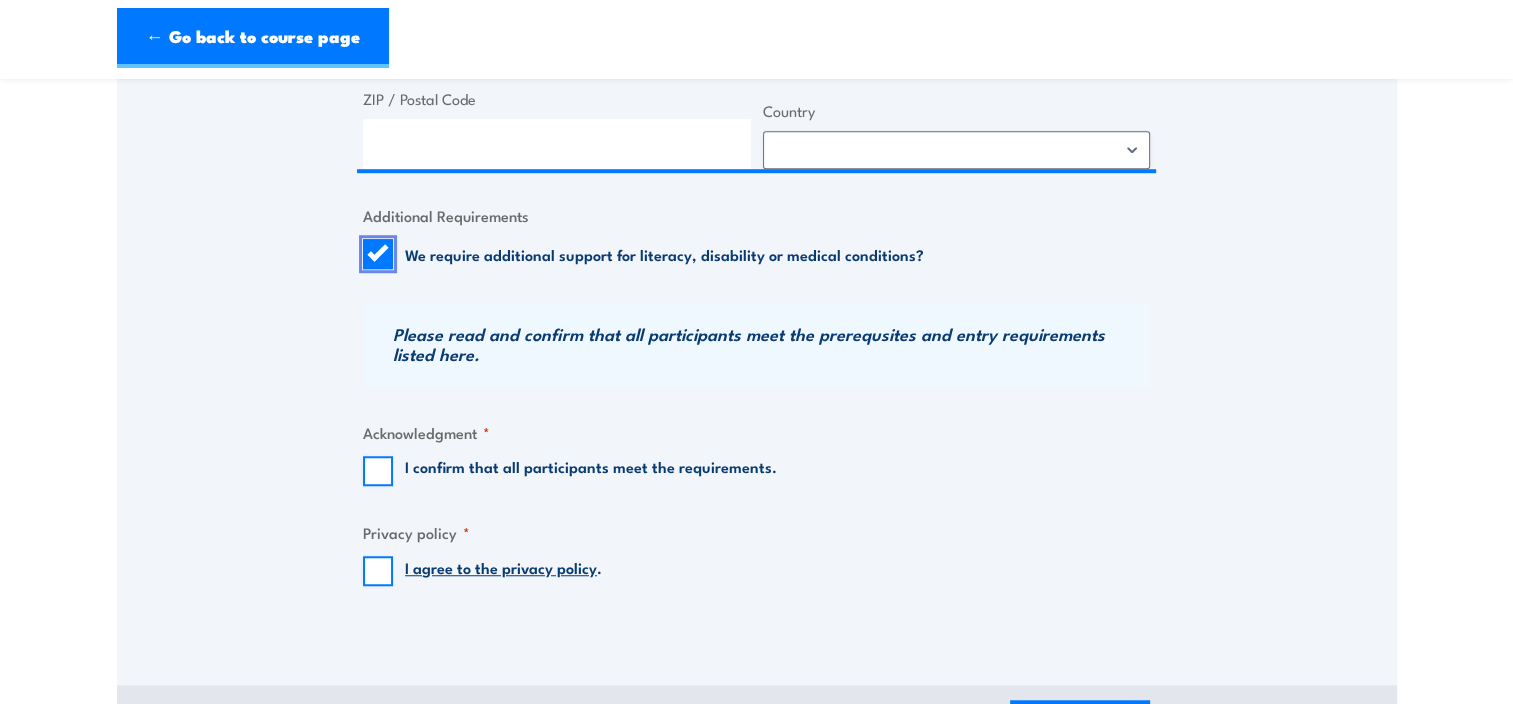 scroll, scrollTop: 1400, scrollLeft: 0, axis: vertical 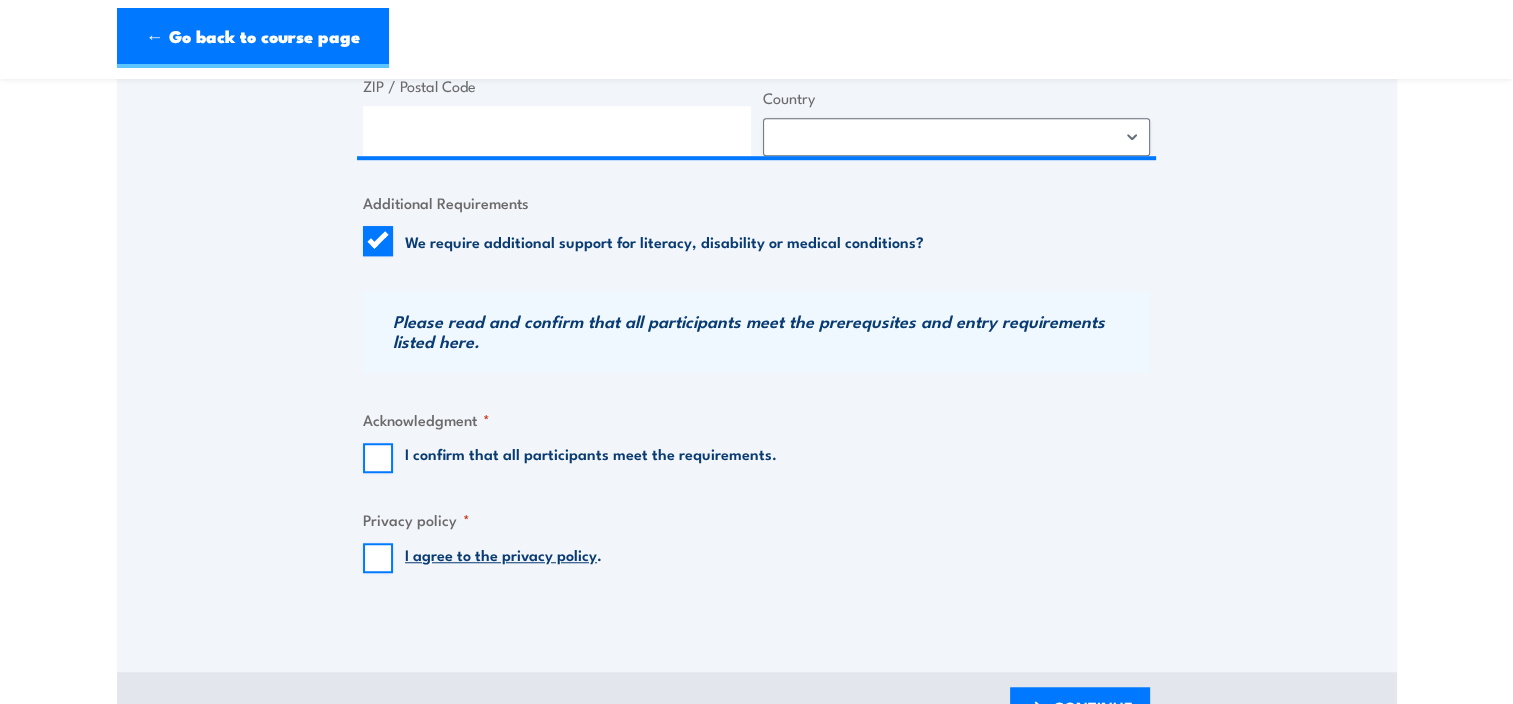 click on "I confirm that all participants meet the requirements." at bounding box center [591, 458] 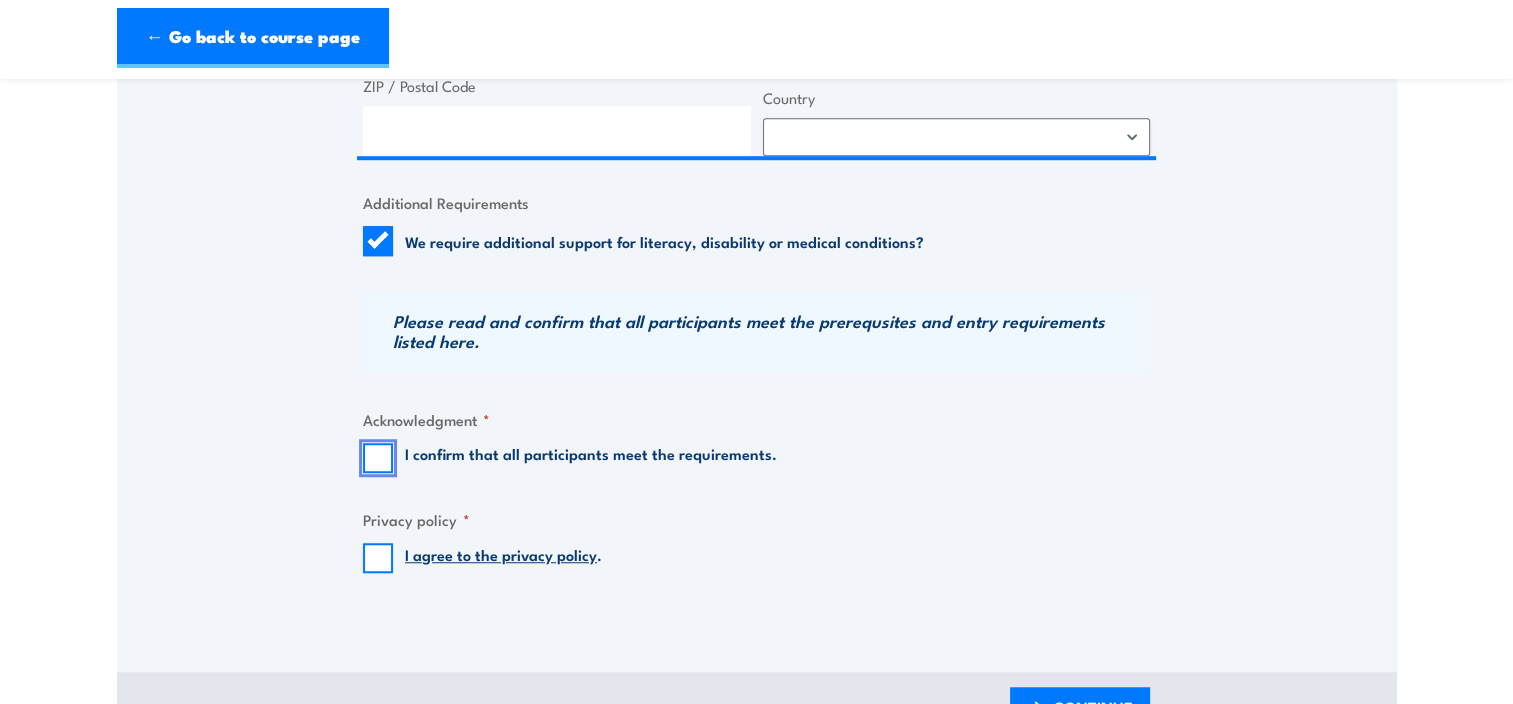 click on "I confirm that all participants meet the requirements." at bounding box center (378, 458) 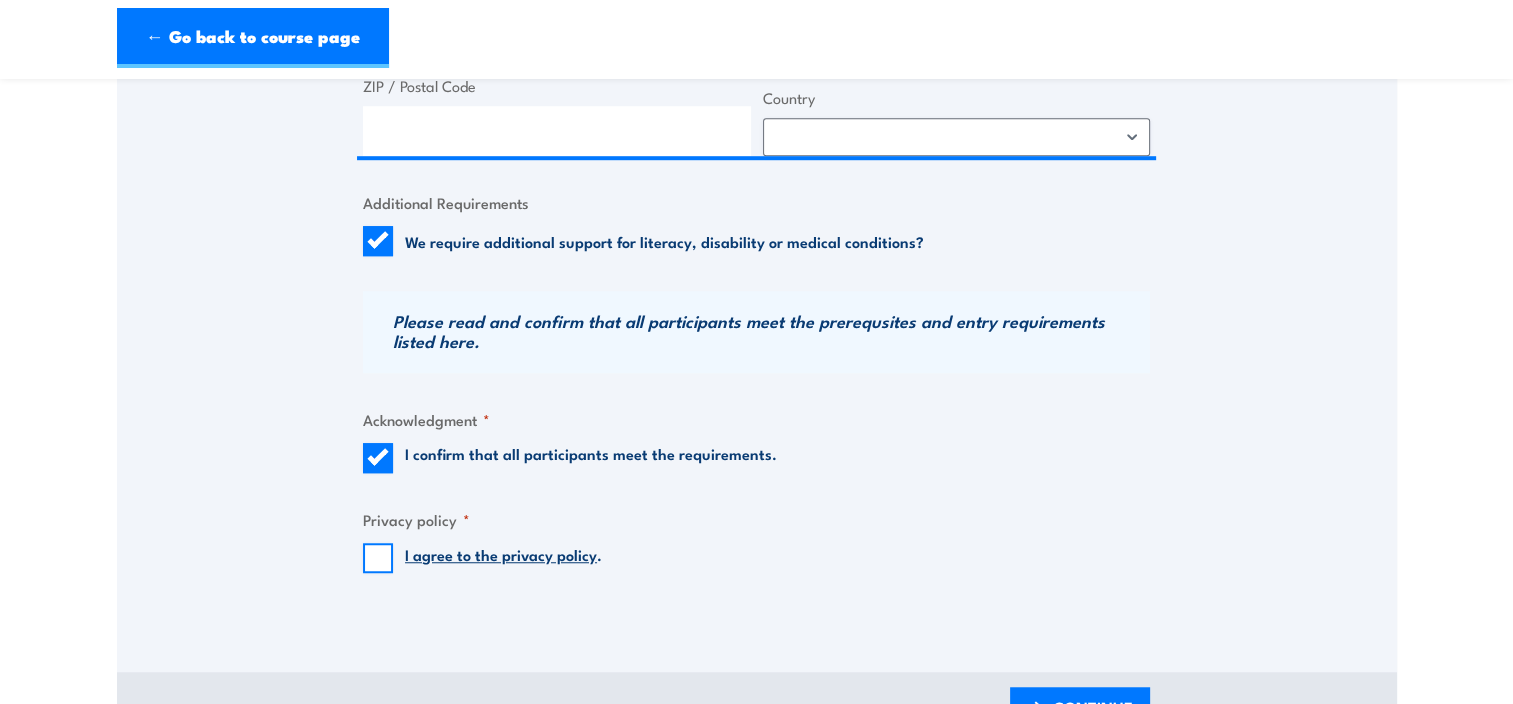 click on "I agree to the privacy policy" at bounding box center (501, 554) 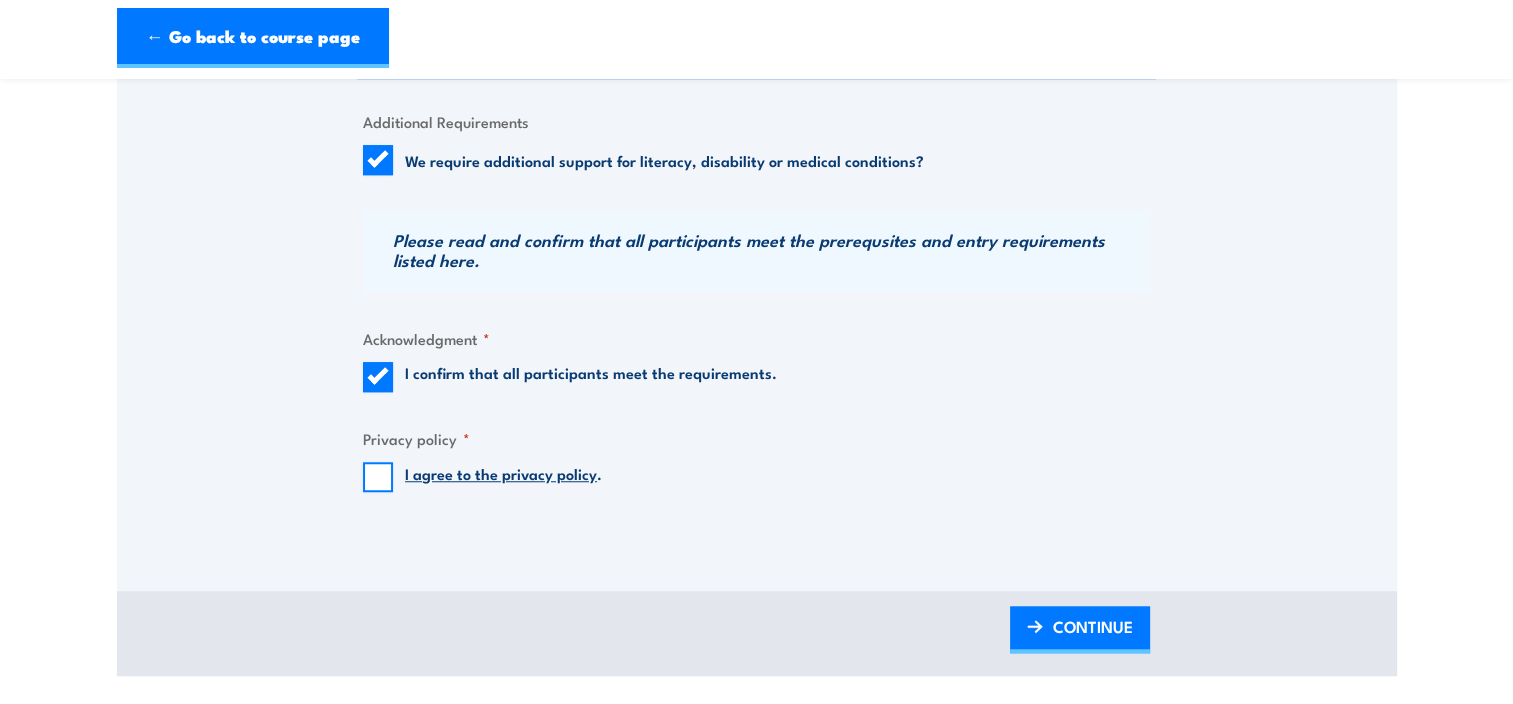 scroll, scrollTop: 1600, scrollLeft: 0, axis: vertical 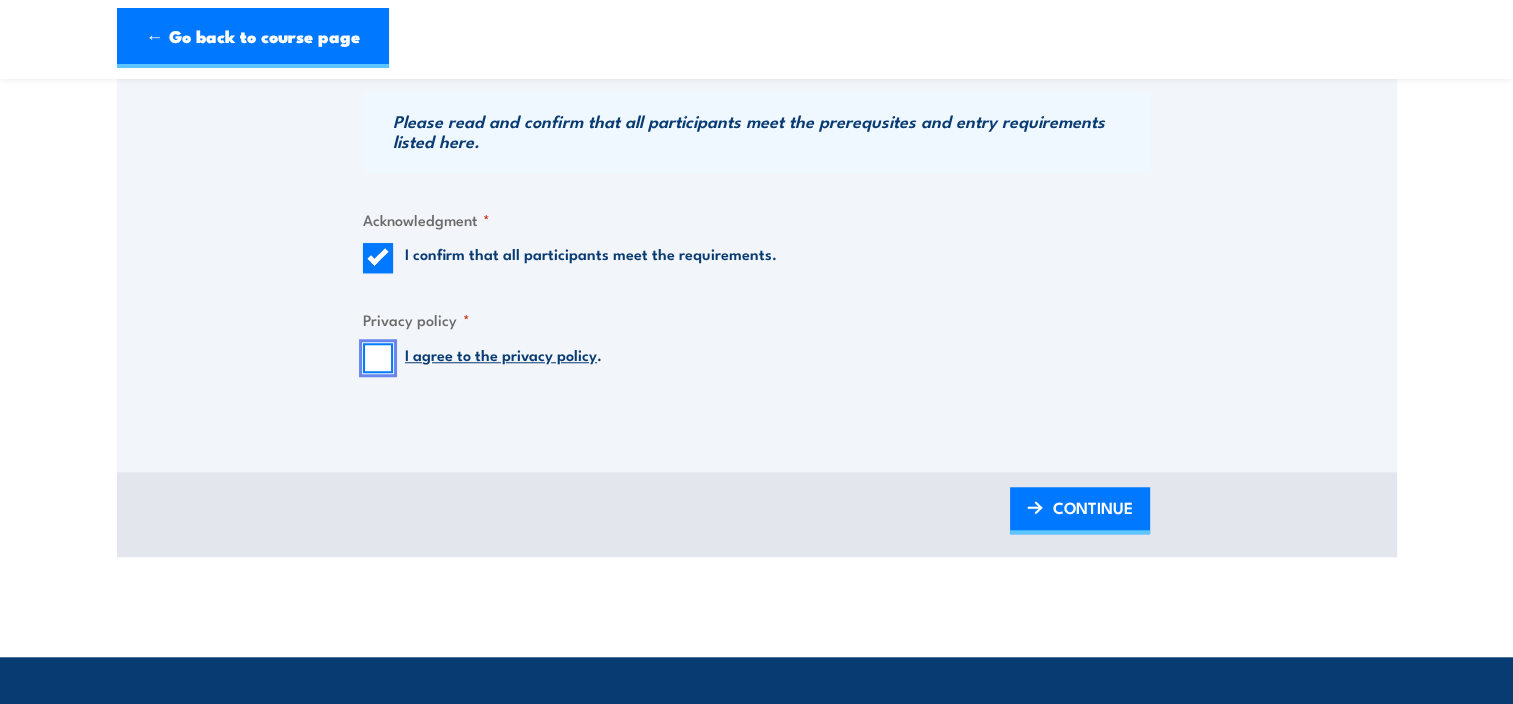 click on "I agree to the privacy policy ." at bounding box center [378, 358] 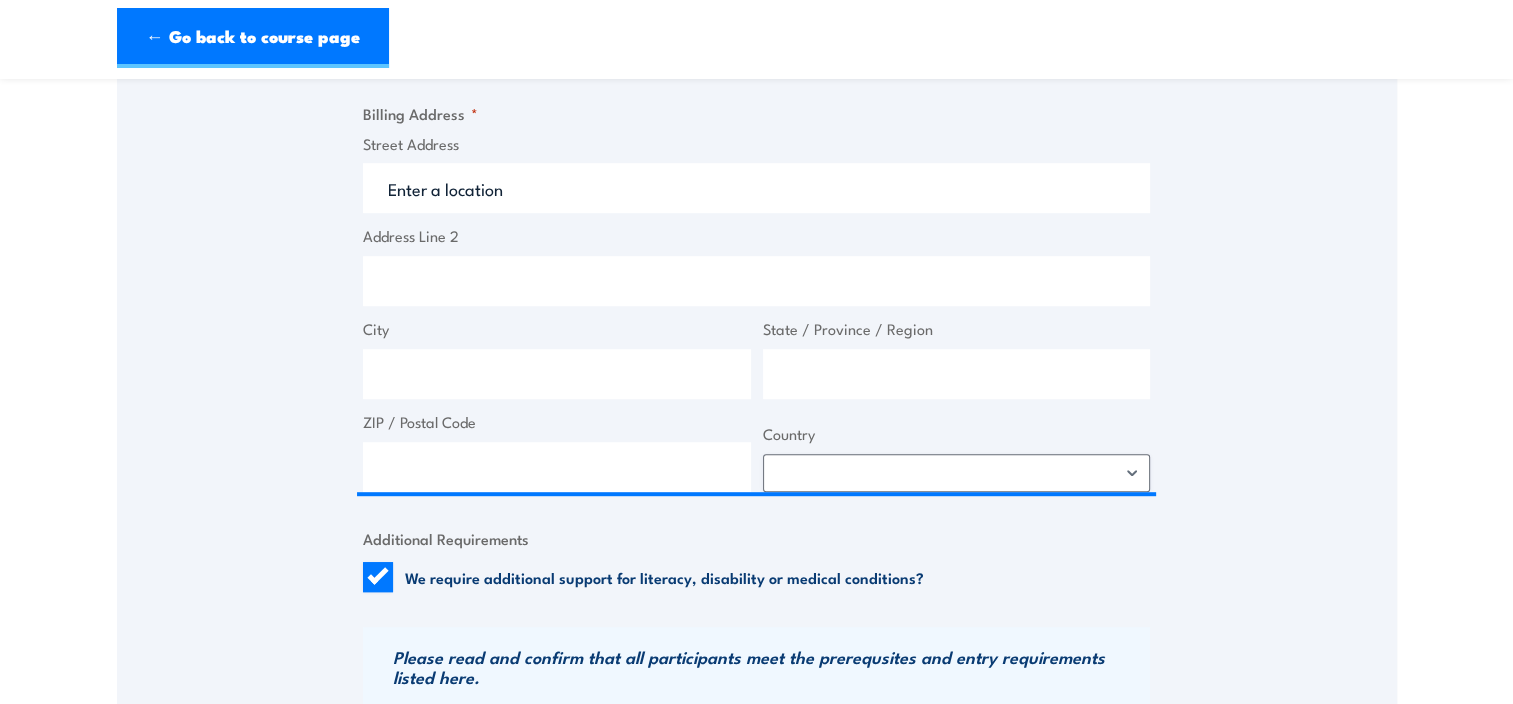 scroll, scrollTop: 1000, scrollLeft: 0, axis: vertical 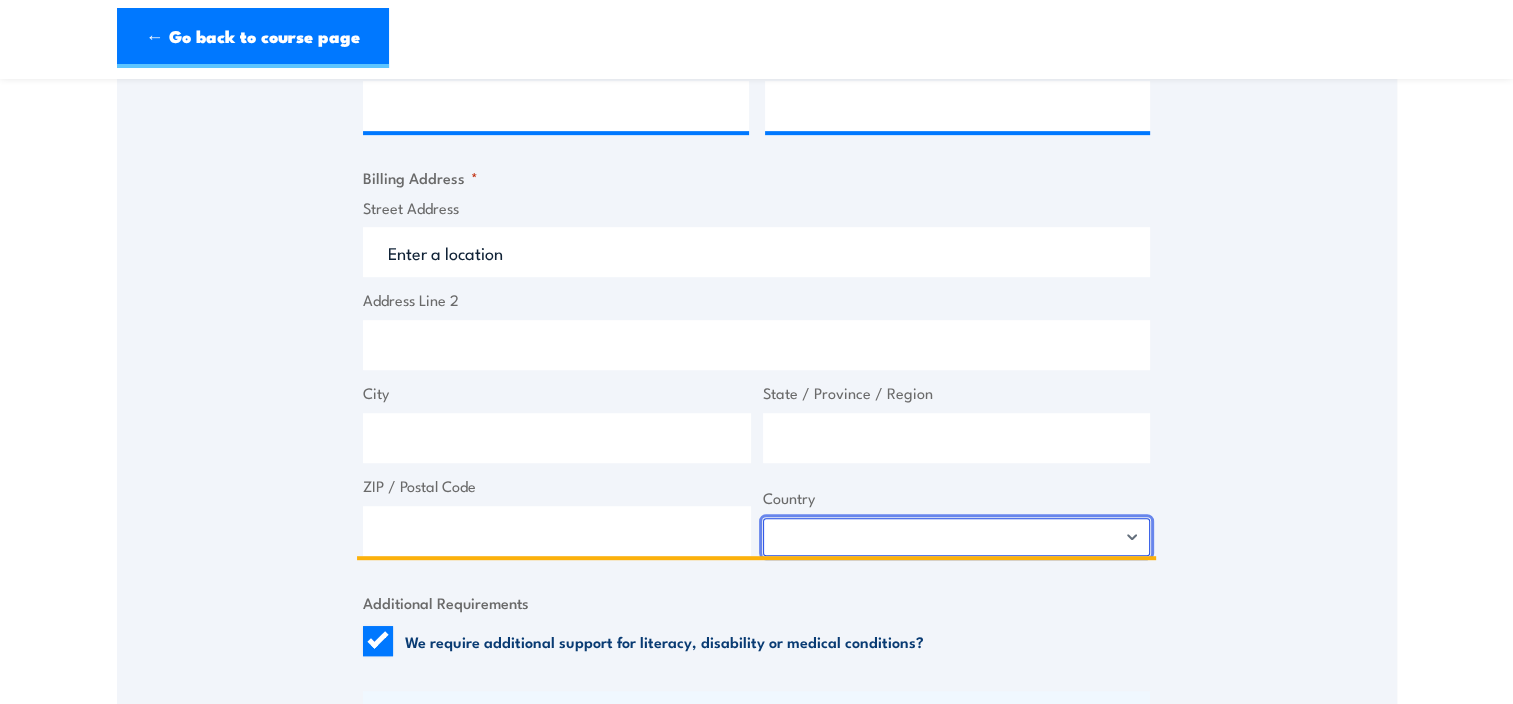 click on "Afghanistan Albania Algeria American Samoa Andorra Angola Anguilla Antarctica Antigua and Barbuda Argentina Armenia Aruba Australia Austria Azerbaijan Bahamas Bahrain Bangladesh Barbados Belarus Belgium Belize Benin Bermuda Bhutan Bolivia Bonaire, Sint Eustatius and Saba Bosnia and Herzegovina Botswana Bouvet Island Brazil British Indian Ocean Territory Brunei Darussalam Bulgaria Burkina Faso Burundi Cabo Verde Cambodia Cameroon Canada Cayman Islands Central African Republic Chad Chile China Christmas Island Cocos Islands Colombia Comoros Congo Congo, Democratic Republic of the Cook Islands Costa Rica Croatia Cuba Curaçao Cyprus Czechia Côte d'Ivoire Denmark Djibouti Dominica Dominican Republic Ecuador Egypt El Salvador Equatorial Guinea Eritrea Estonia Eswatini Ethiopia Falkland Islands Faroe Islands Fiji Finland France French Guiana French Polynesia French Southern Territories Gabon Gambia Georgia Germany Ghana Gibraltar Greece Greenland Grenada Guadeloupe Guam Guatemala Guernsey Guinea Guinea-Bissau Iran" at bounding box center [957, 537] 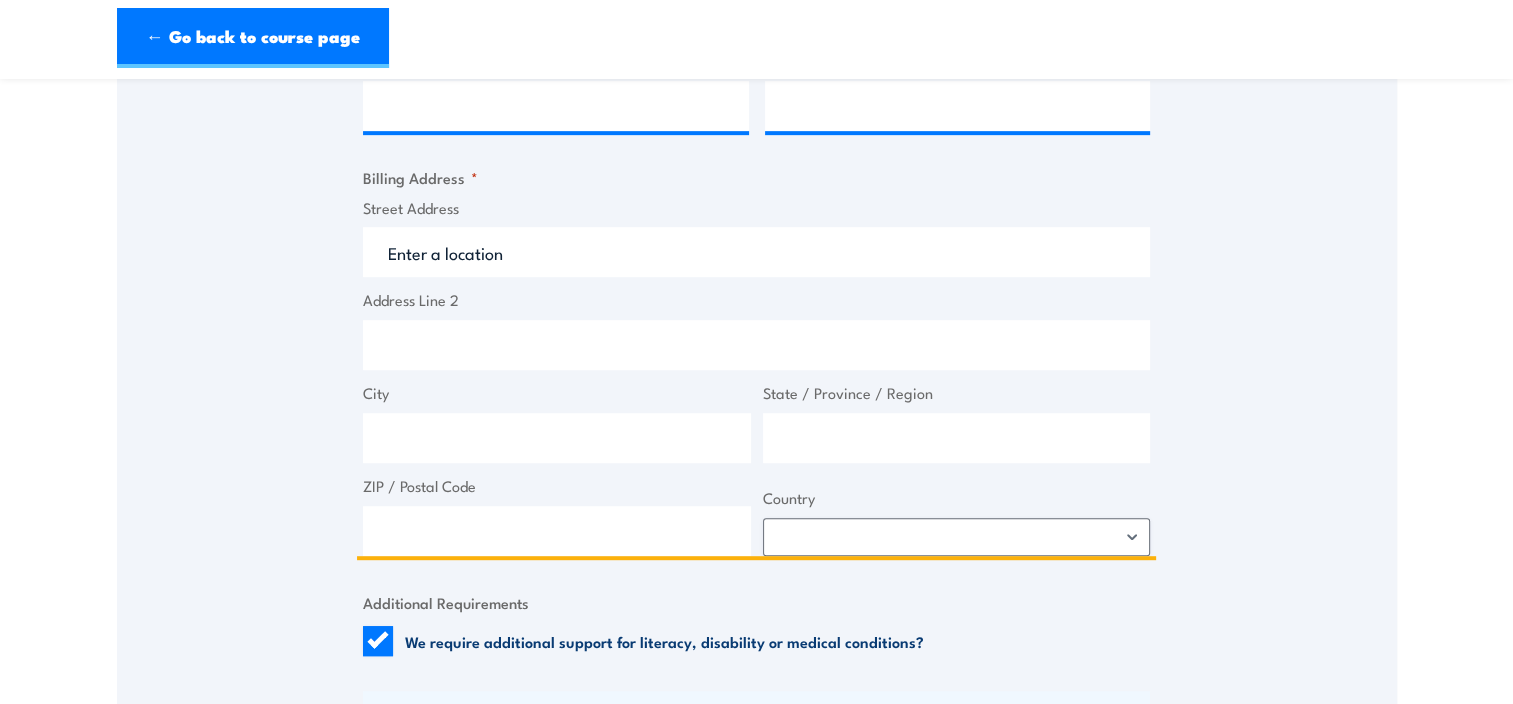 click on "State / Province / Region" at bounding box center (957, 438) 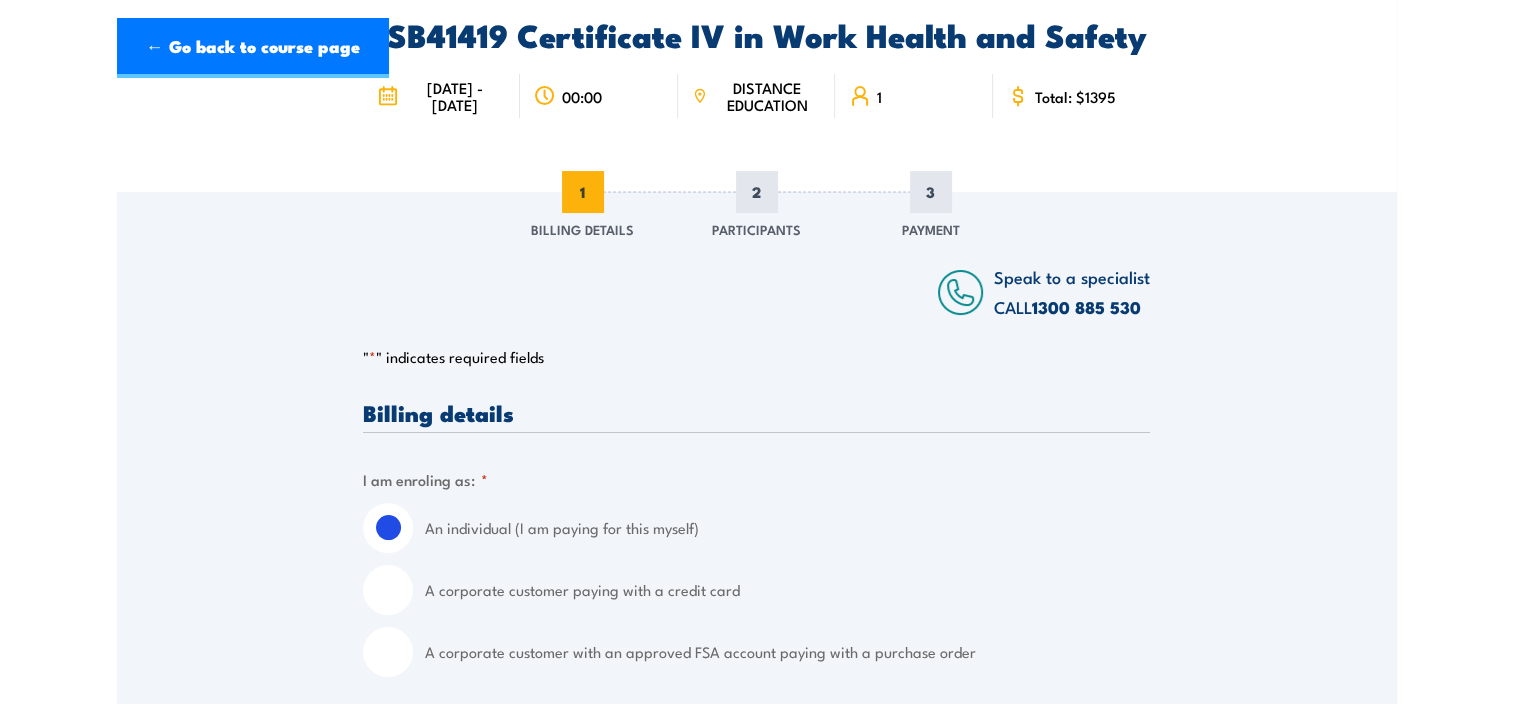 scroll, scrollTop: 0, scrollLeft: 0, axis: both 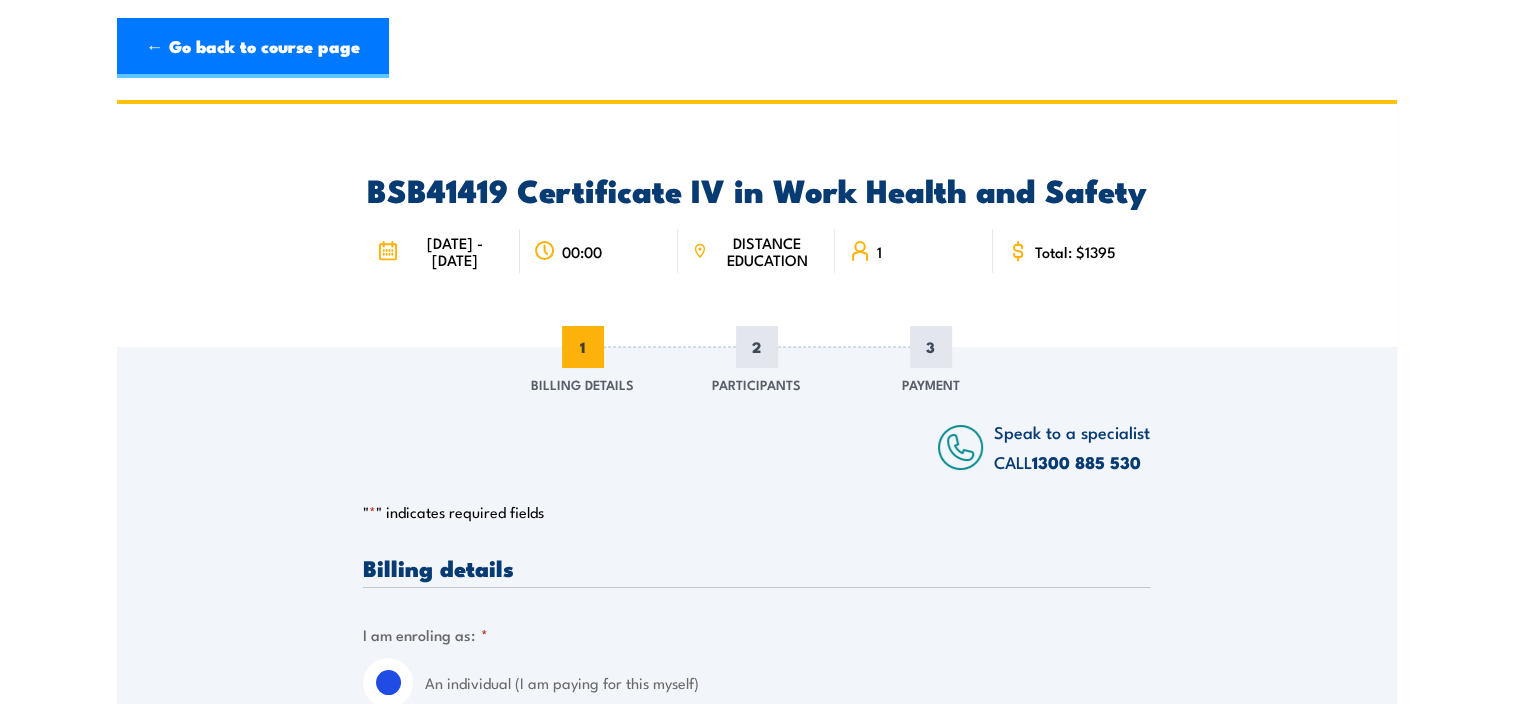 click on "DISTANCE EDUCATION" at bounding box center [767, 251] 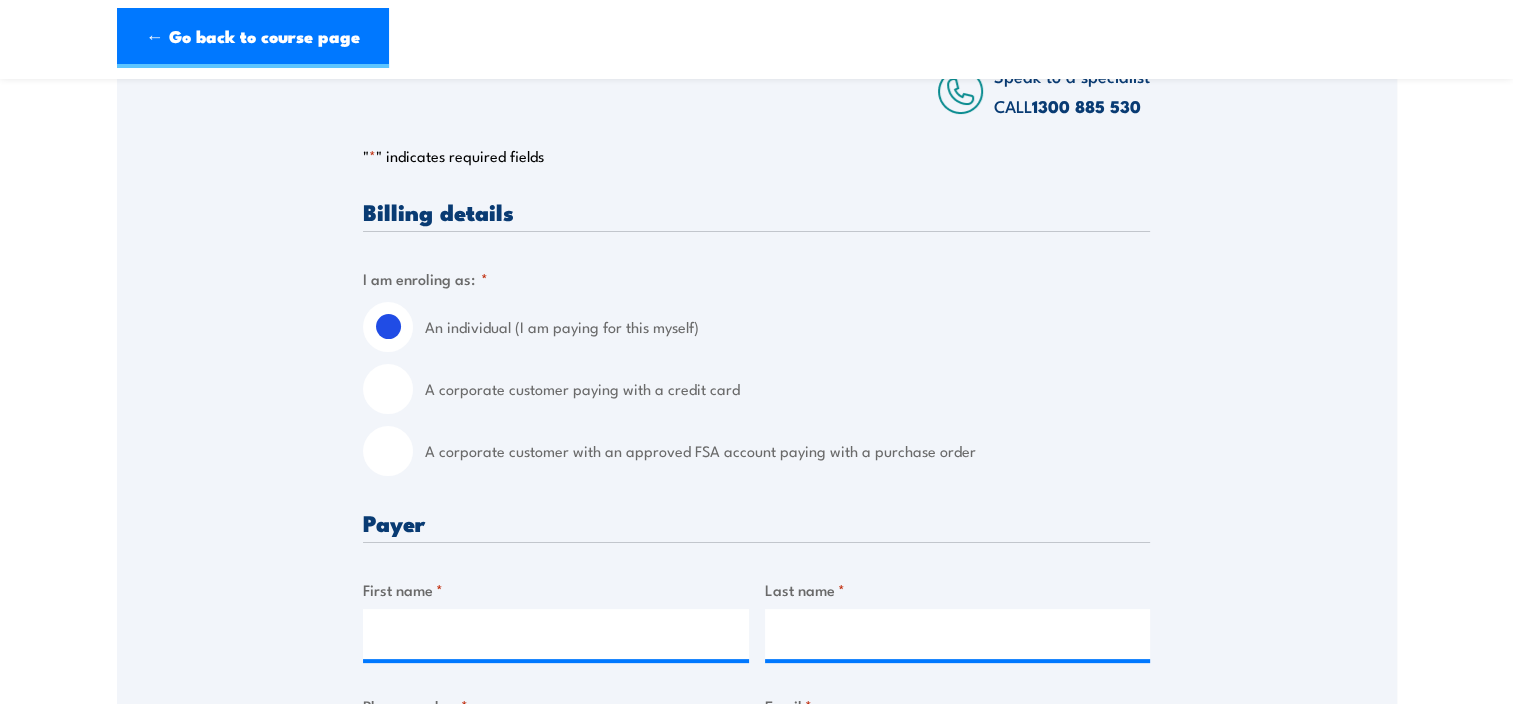 scroll, scrollTop: 400, scrollLeft: 0, axis: vertical 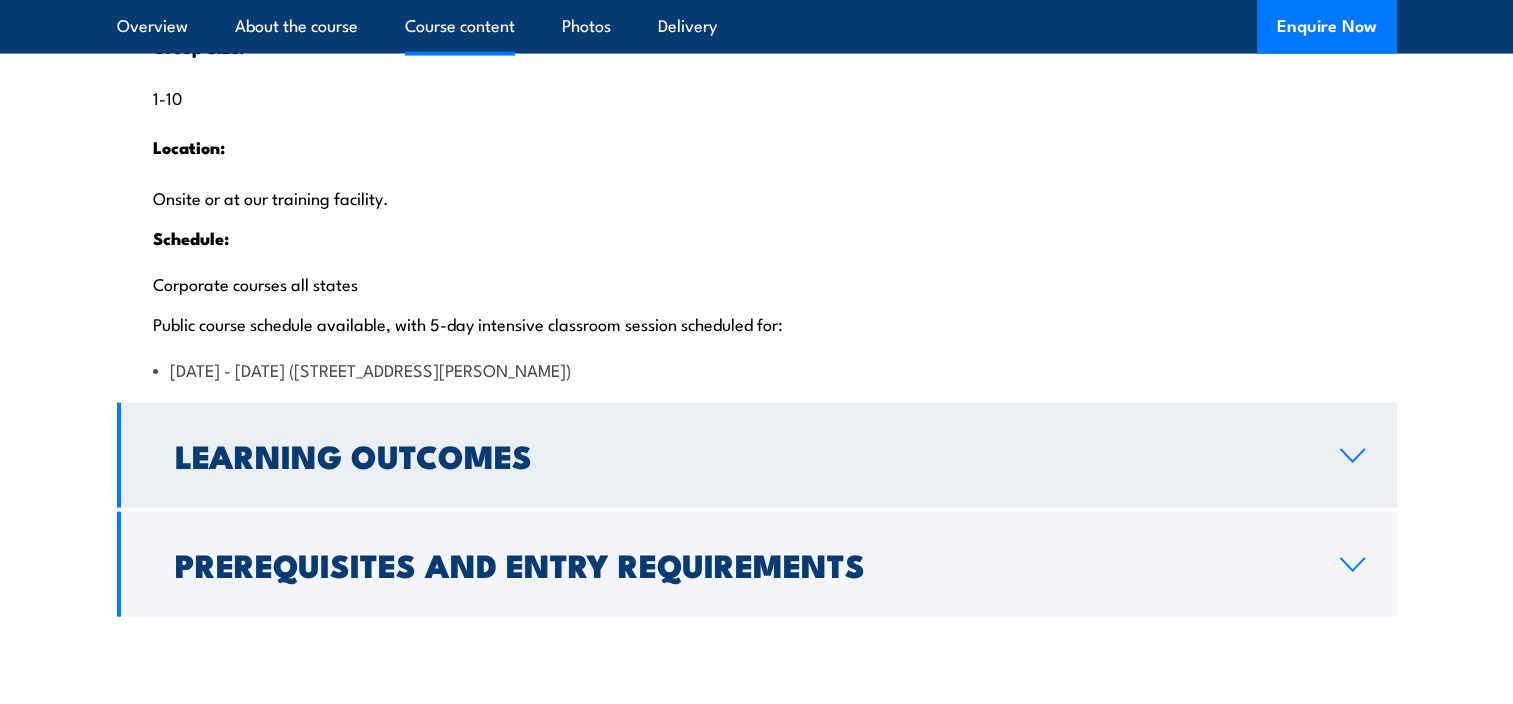 click on "Learning Outcomes" at bounding box center (757, 455) 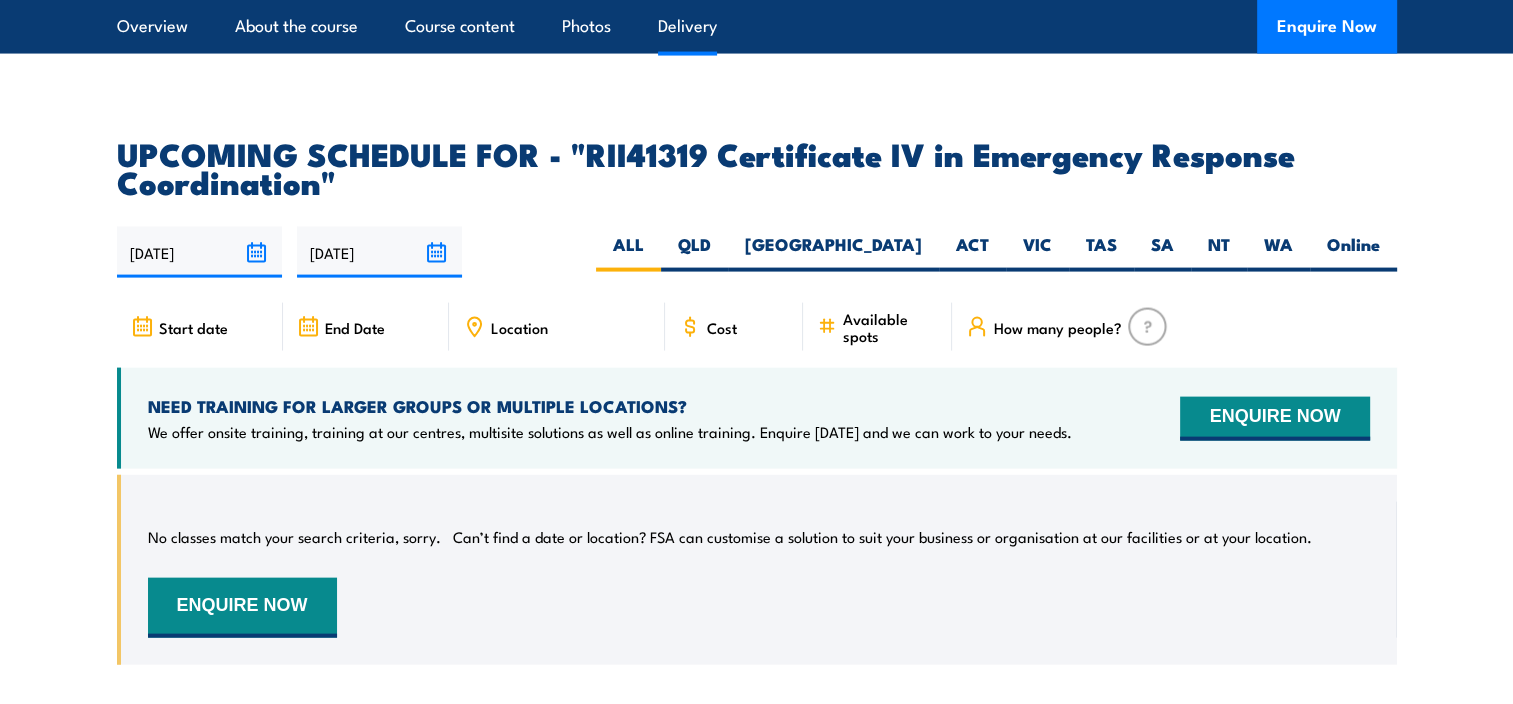 scroll, scrollTop: 4300, scrollLeft: 0, axis: vertical 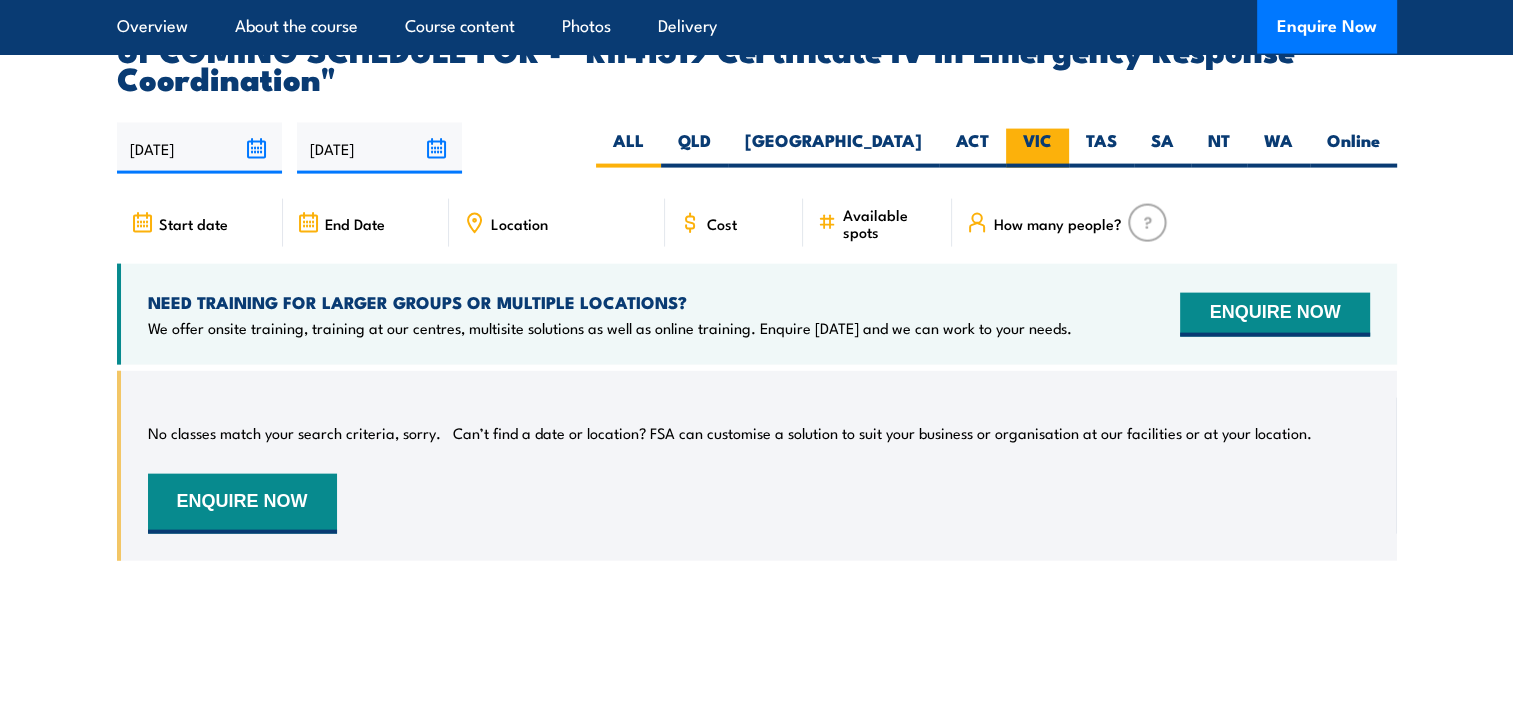 click on "VIC" at bounding box center [1037, 148] 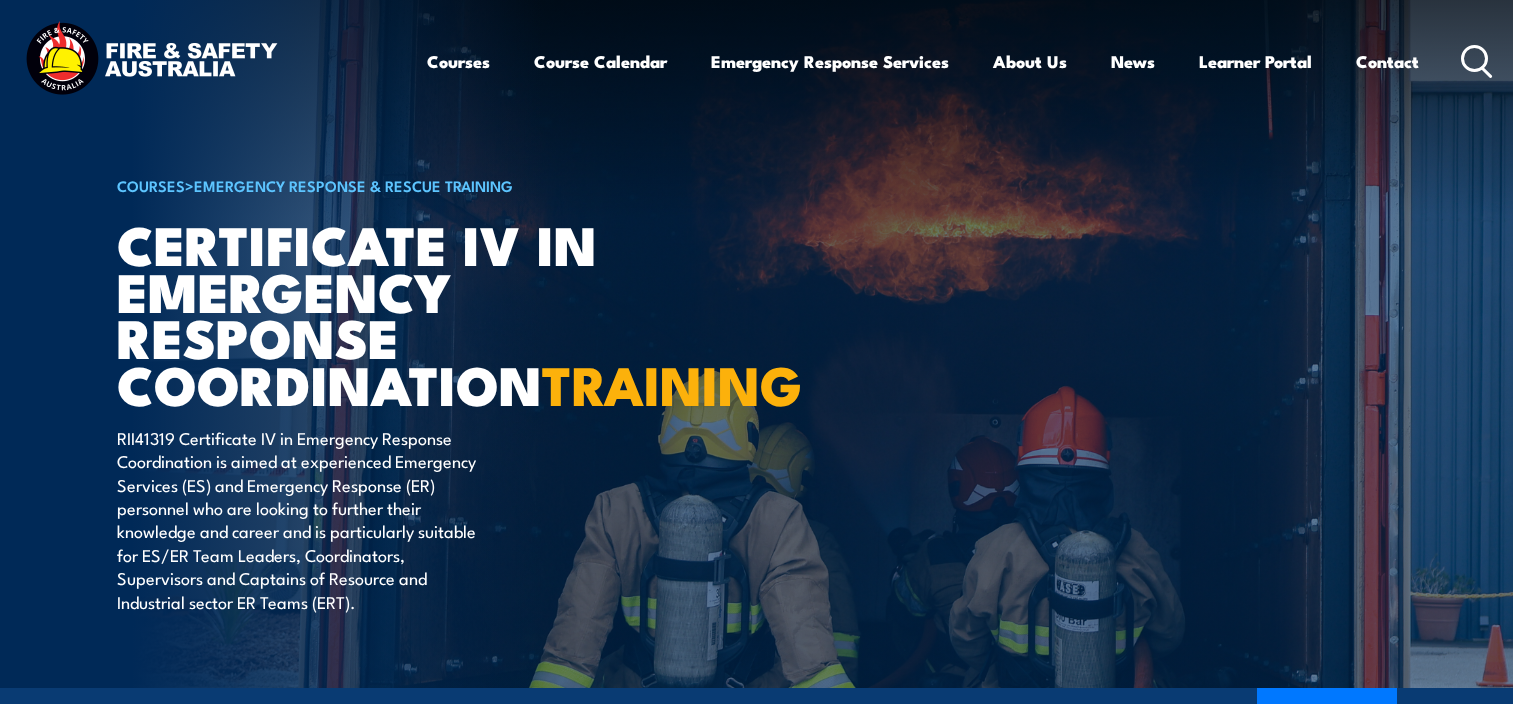 scroll, scrollTop: 5420, scrollLeft: 0, axis: vertical 